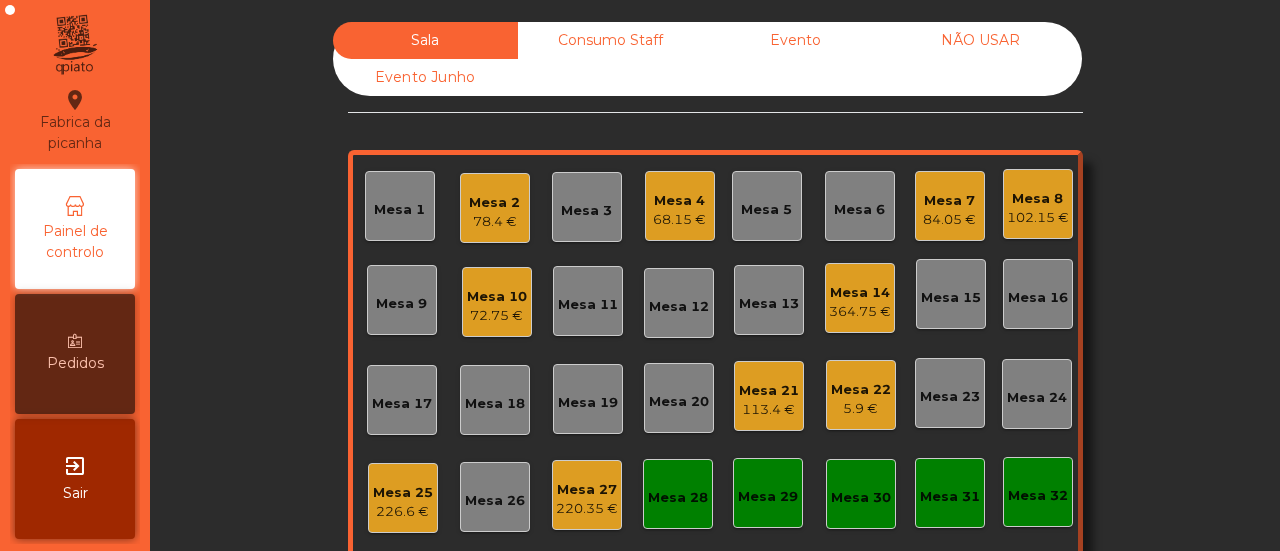scroll, scrollTop: 0, scrollLeft: 0, axis: both 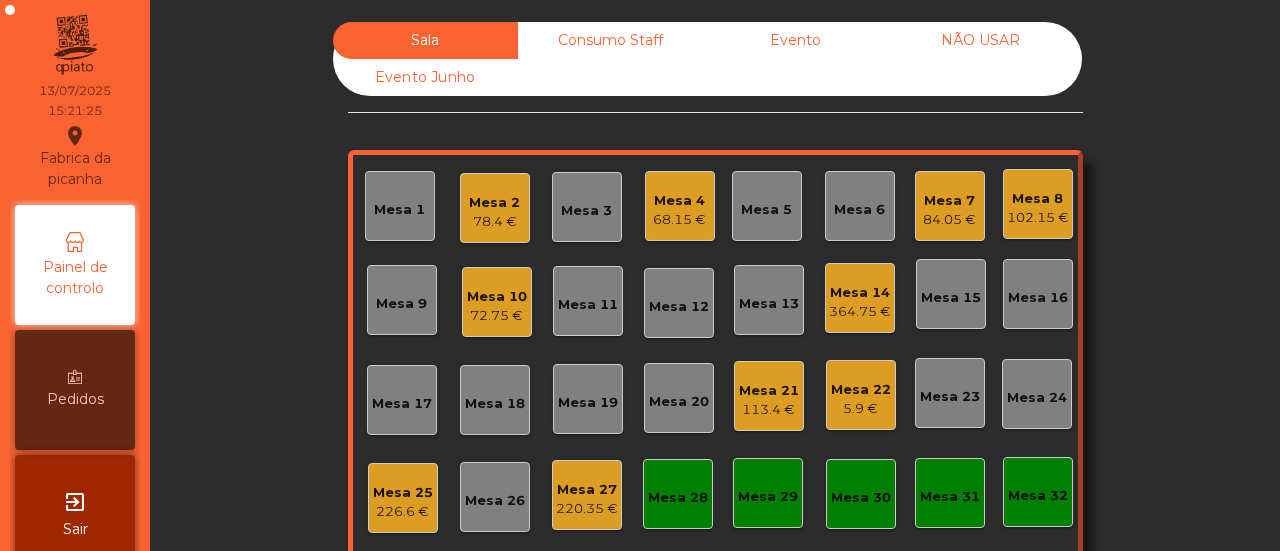 click on "Consumo Staff" 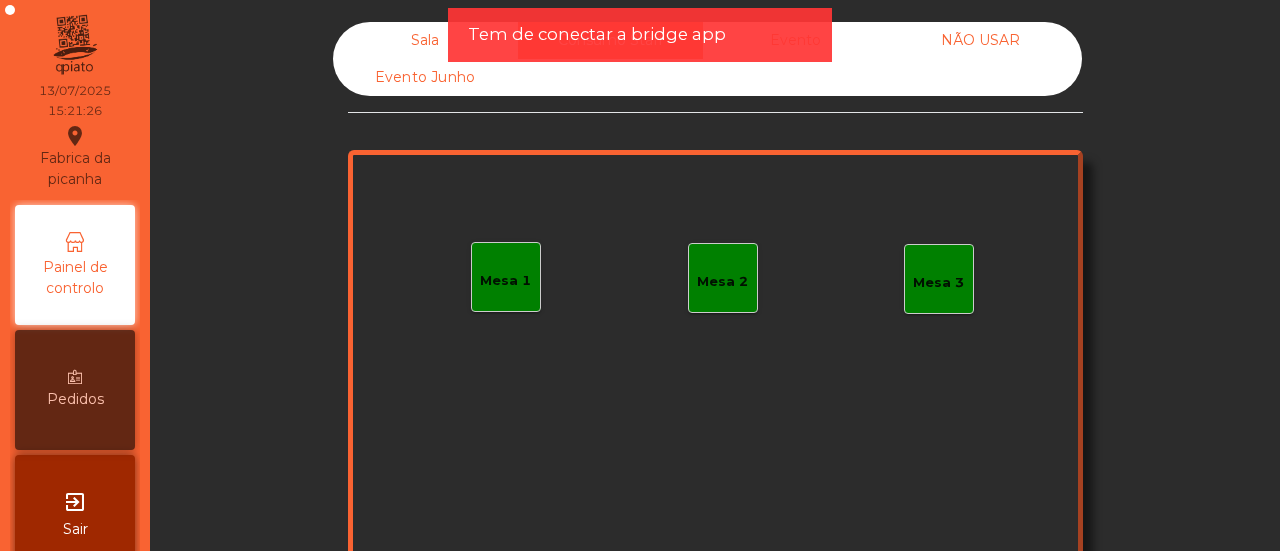 click on "Mesa 1" 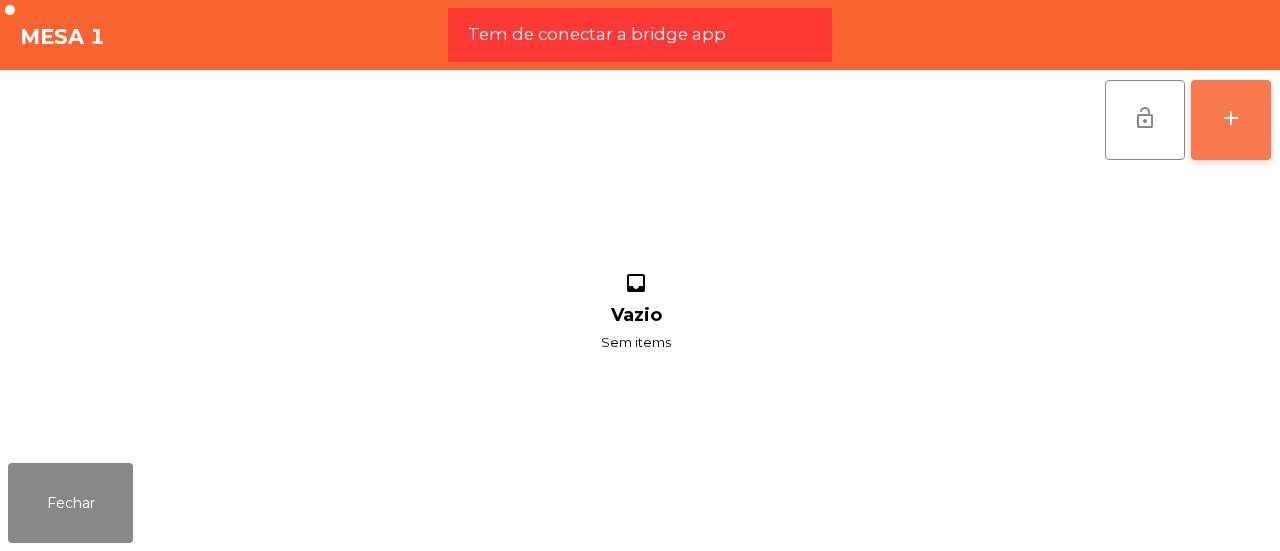 click on "add" 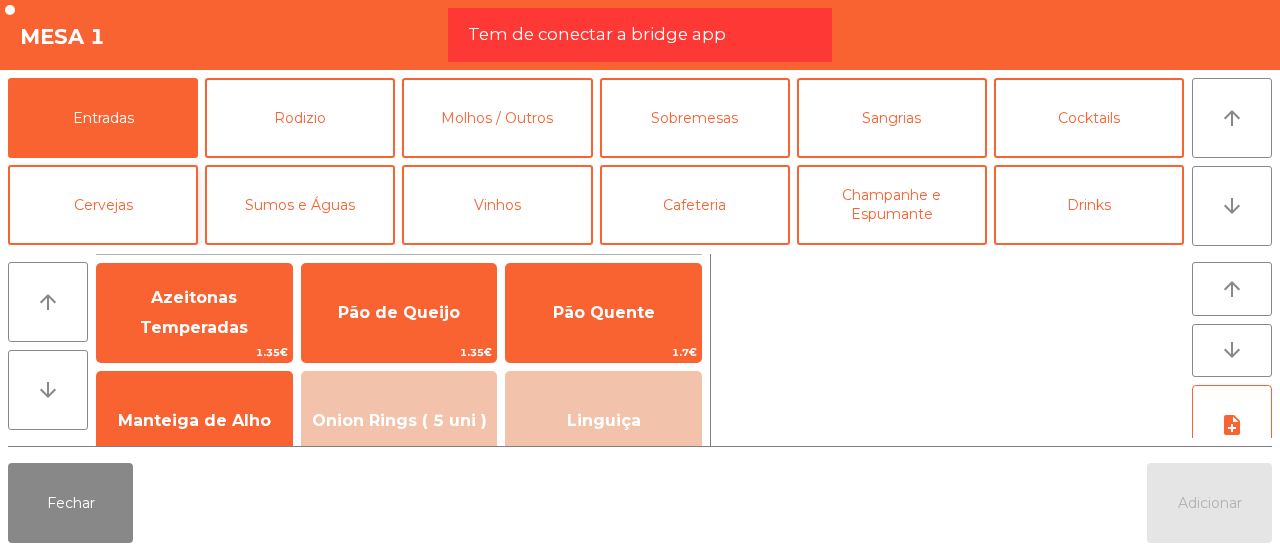 scroll, scrollTop: 153, scrollLeft: 0, axis: vertical 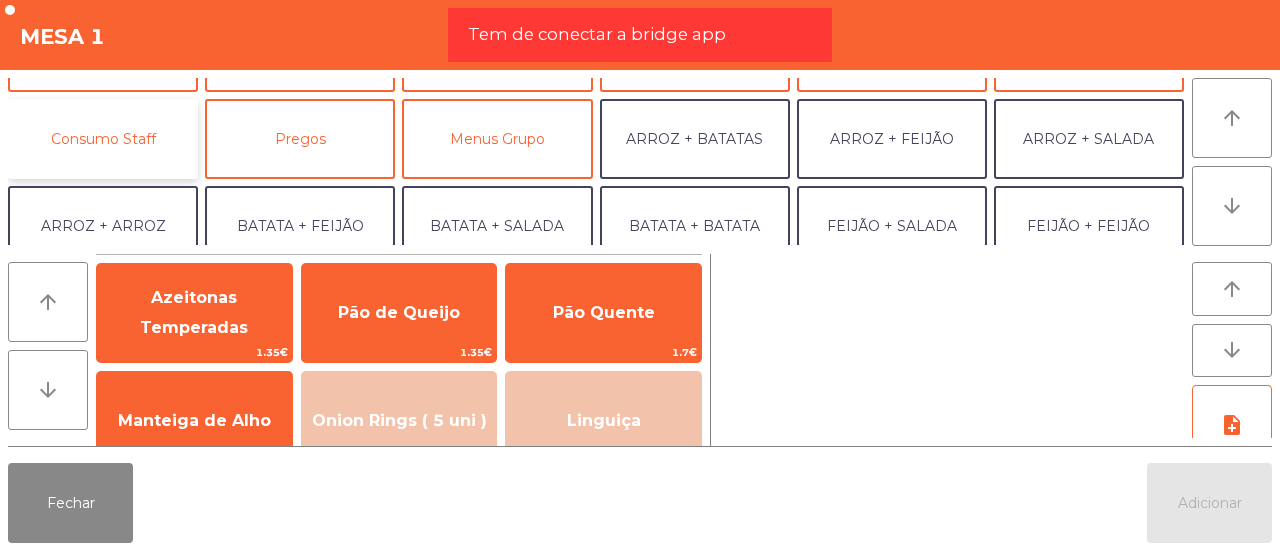 click on "Consumo Staff" 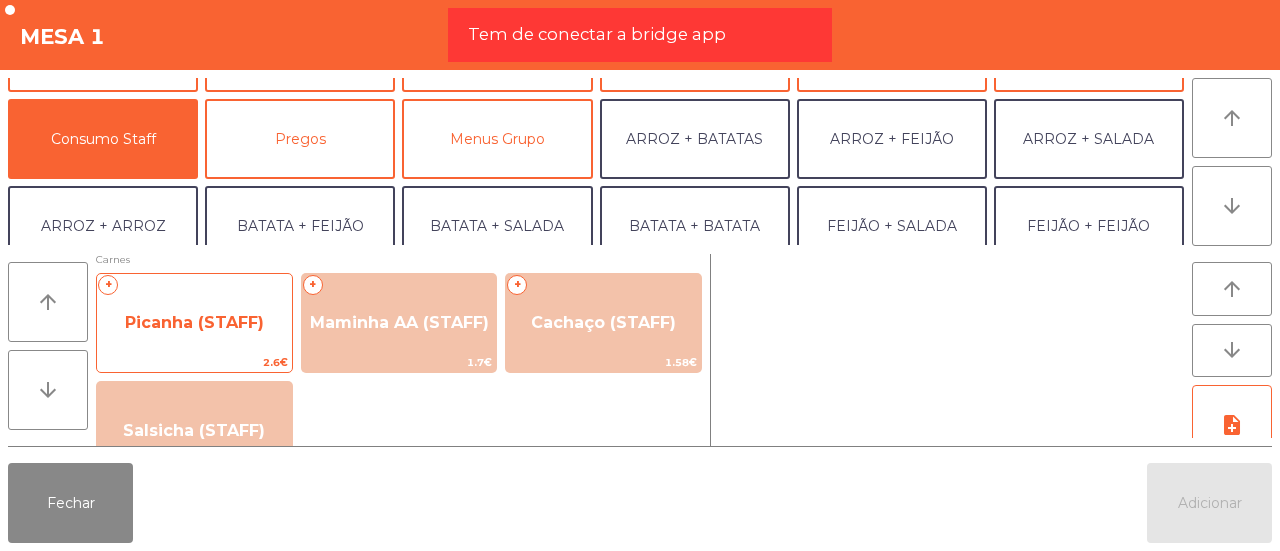 scroll, scrollTop: 11, scrollLeft: 0, axis: vertical 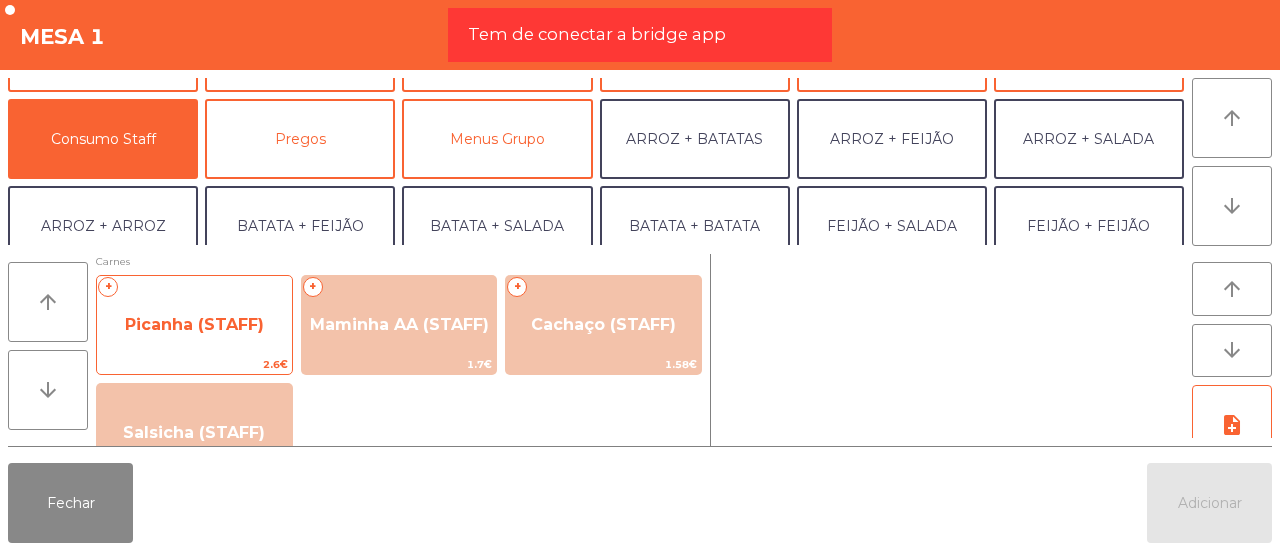 click on "Picanha (STAFF)" 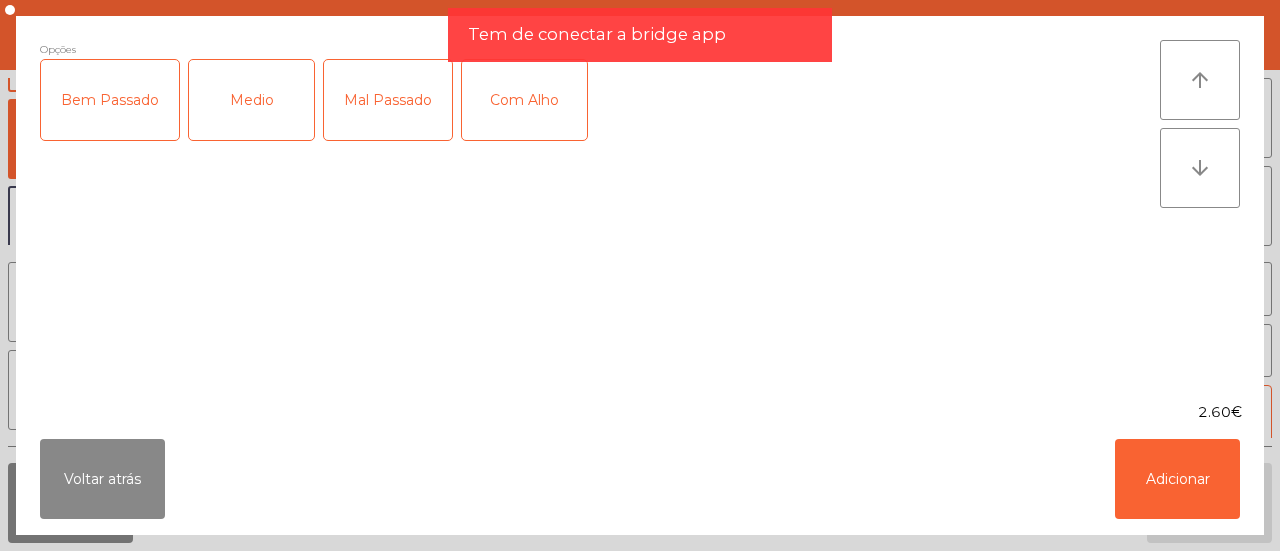 click on "Medio" 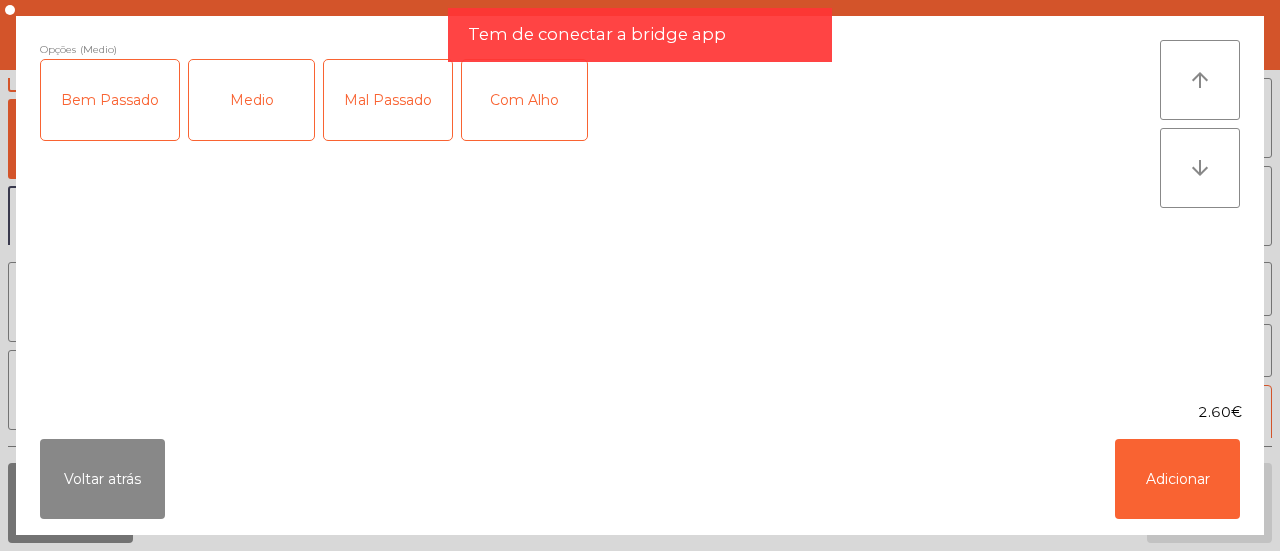 click on "Mal Passado" 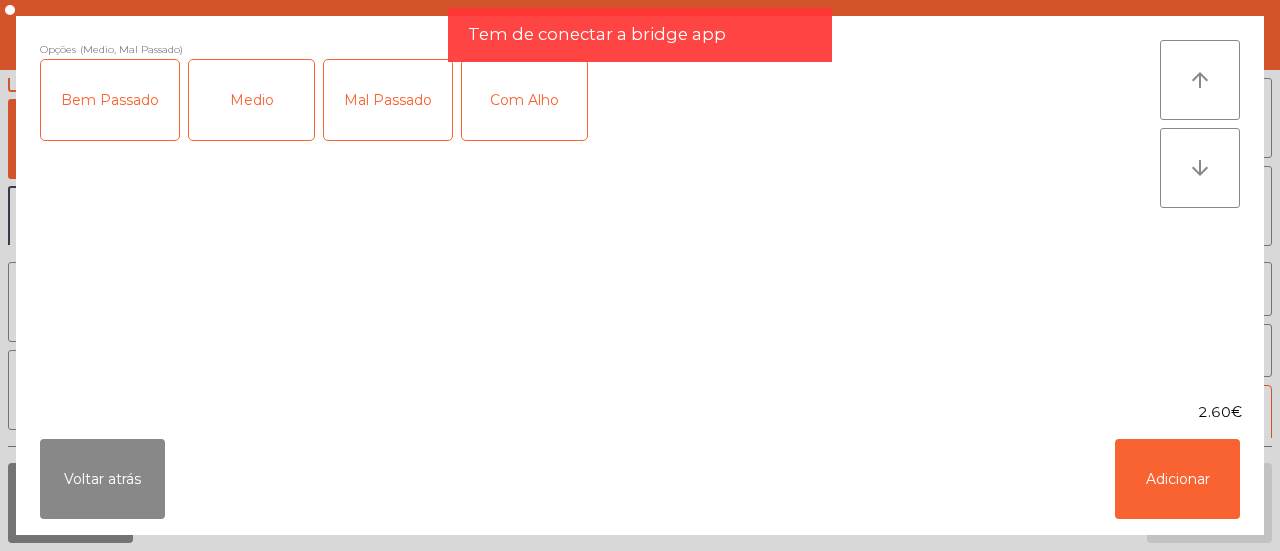 click on "Com Alho" 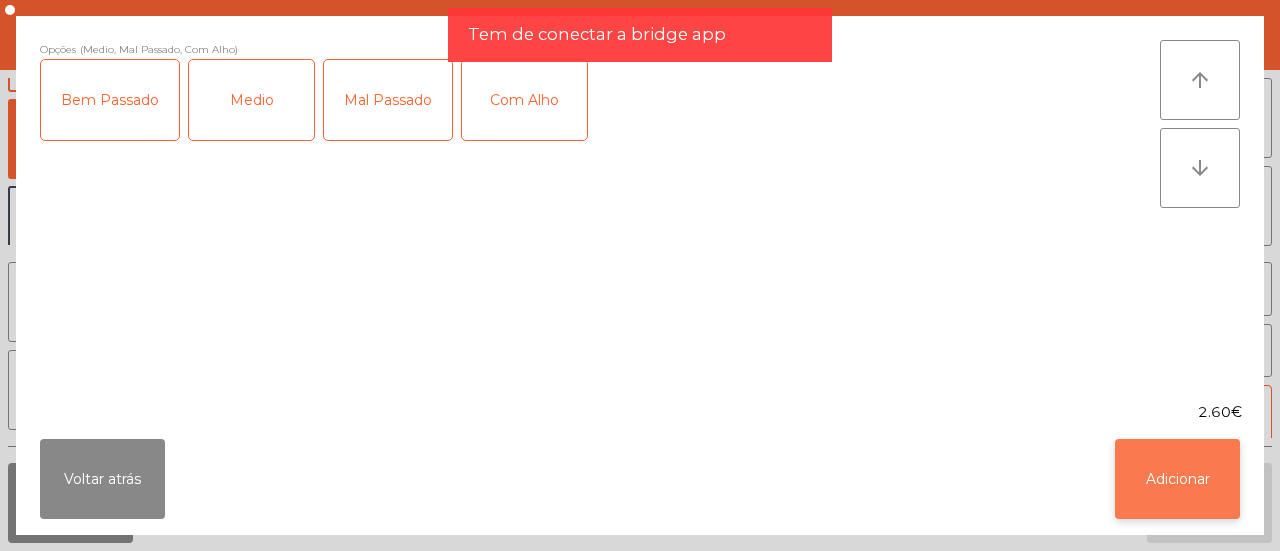 click on "Adicionar" 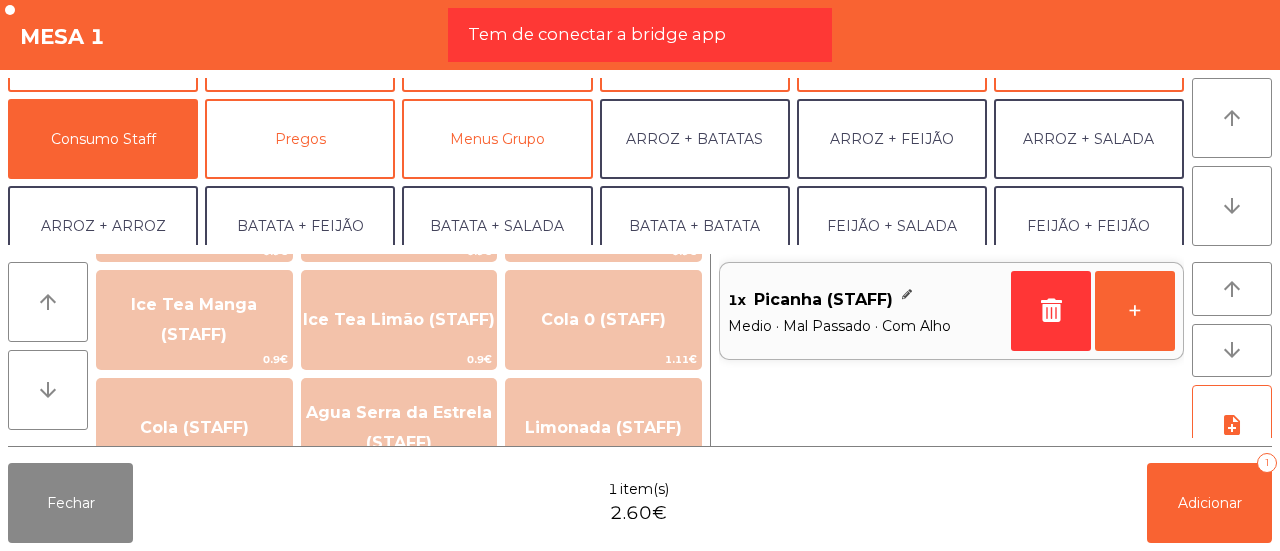 scroll, scrollTop: 358, scrollLeft: 0, axis: vertical 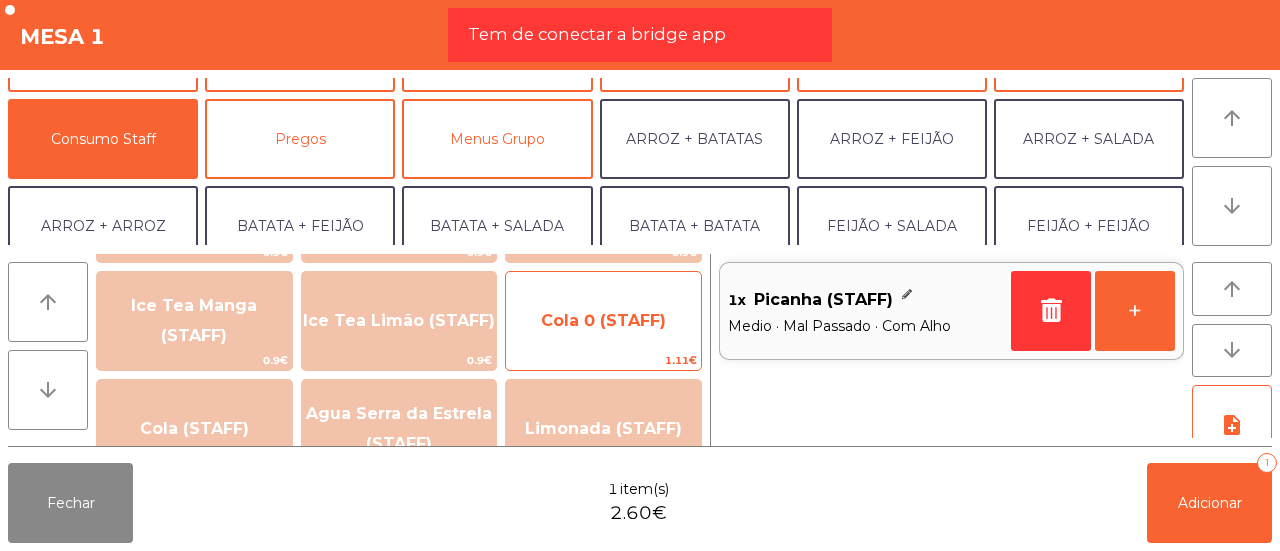 drag, startPoint x: 574, startPoint y: 372, endPoint x: 569, endPoint y: 339, distance: 33.37664 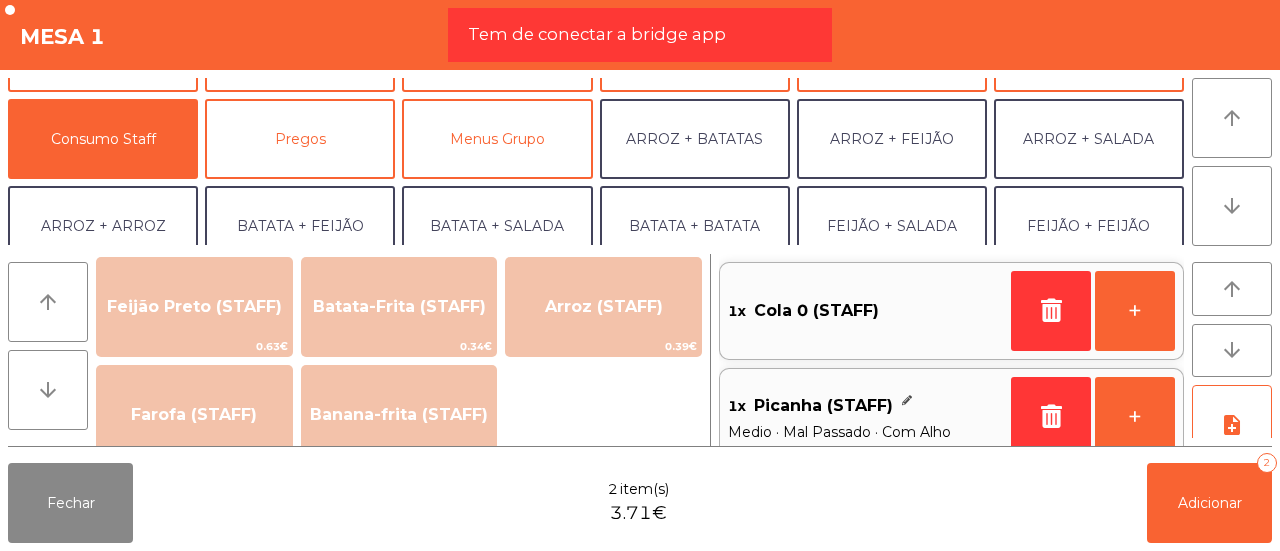 scroll, scrollTop: 866, scrollLeft: 0, axis: vertical 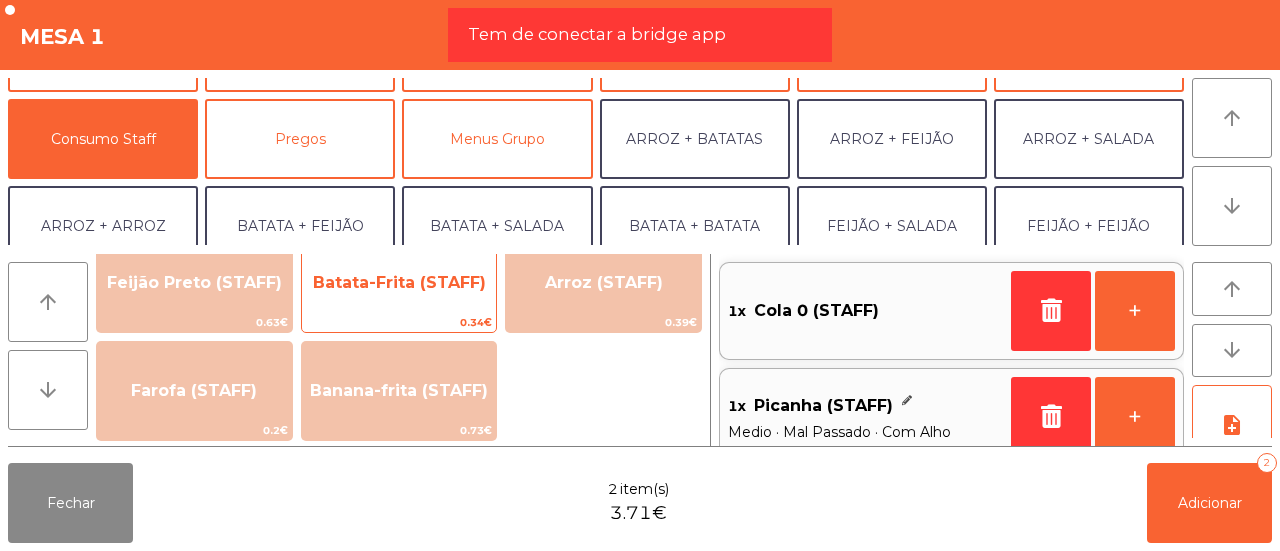 click on "0.34€" 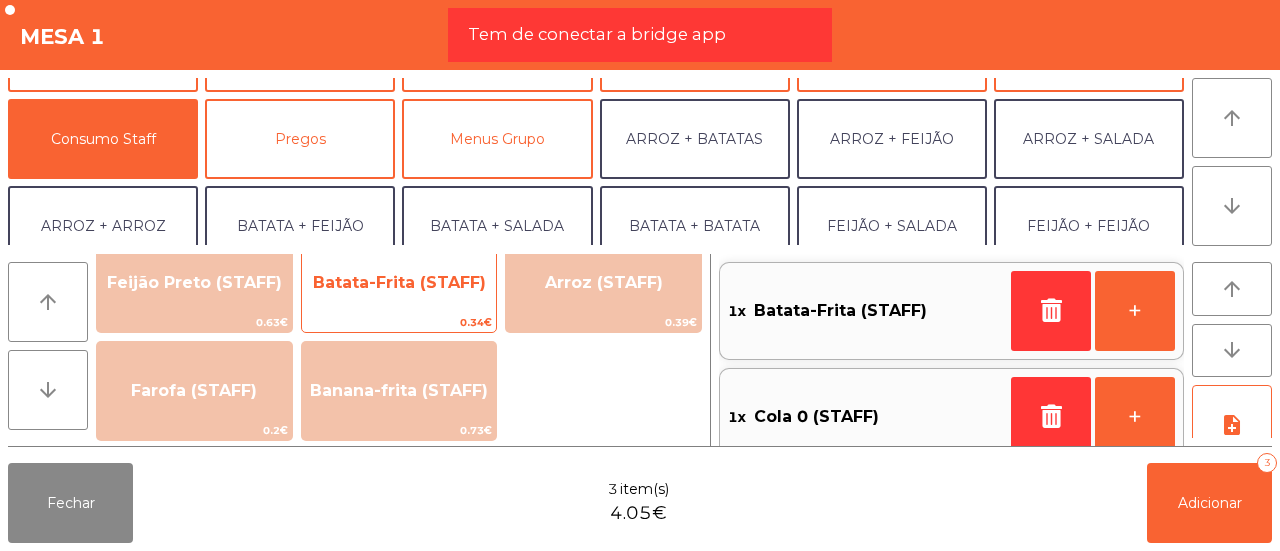 scroll, scrollTop: 8, scrollLeft: 0, axis: vertical 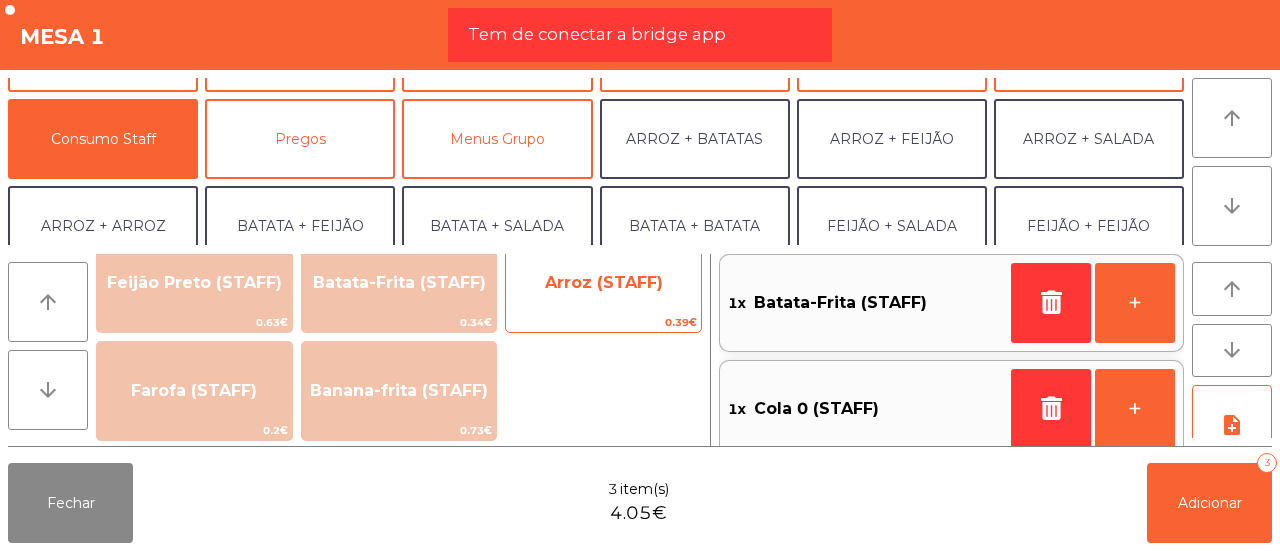 click on "Arroz (STAFF)" 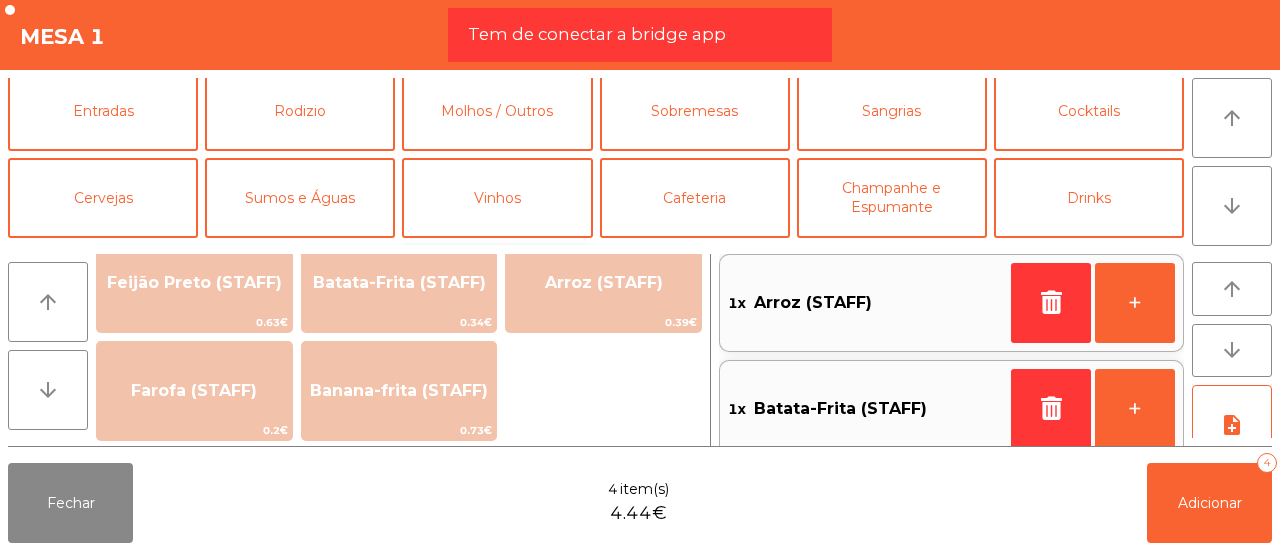 scroll, scrollTop: 0, scrollLeft: 0, axis: both 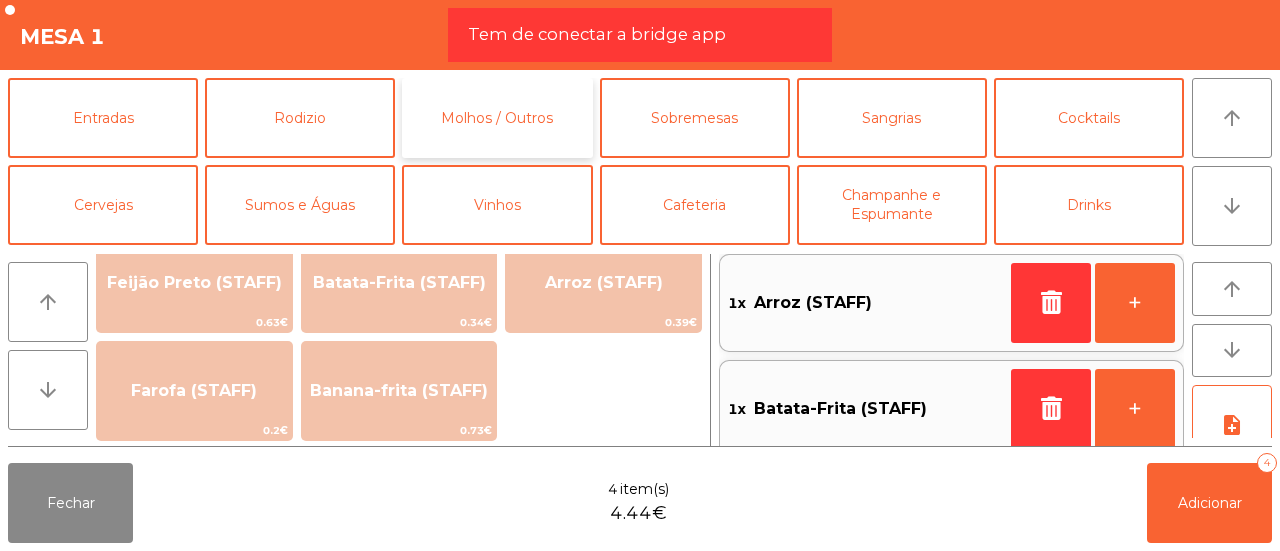 click on "Molhos / Outros" 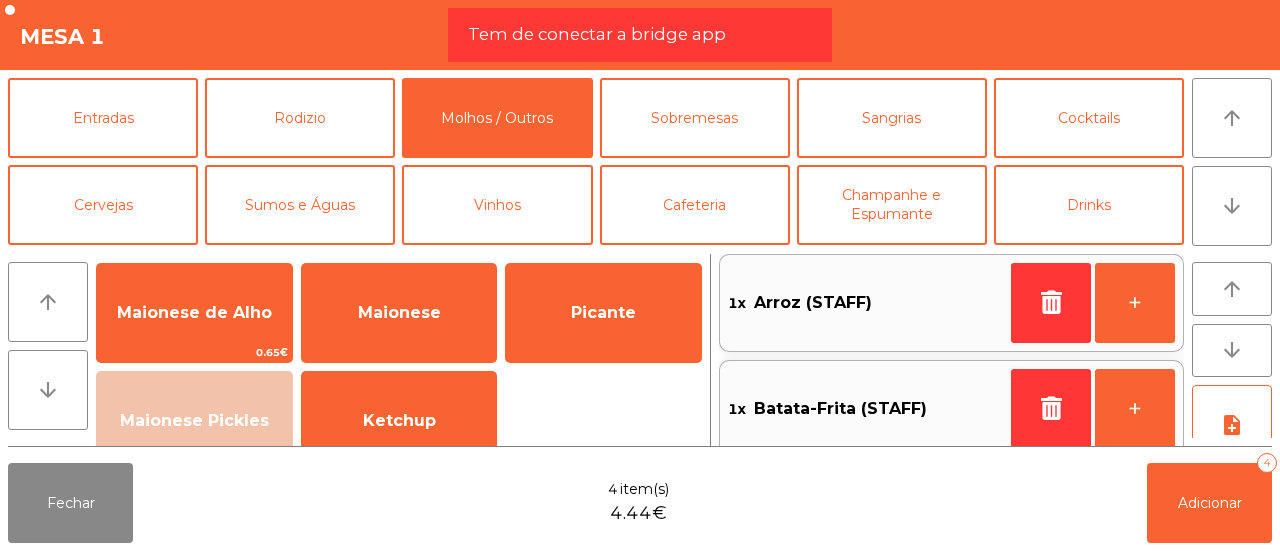 scroll, scrollTop: 8, scrollLeft: 0, axis: vertical 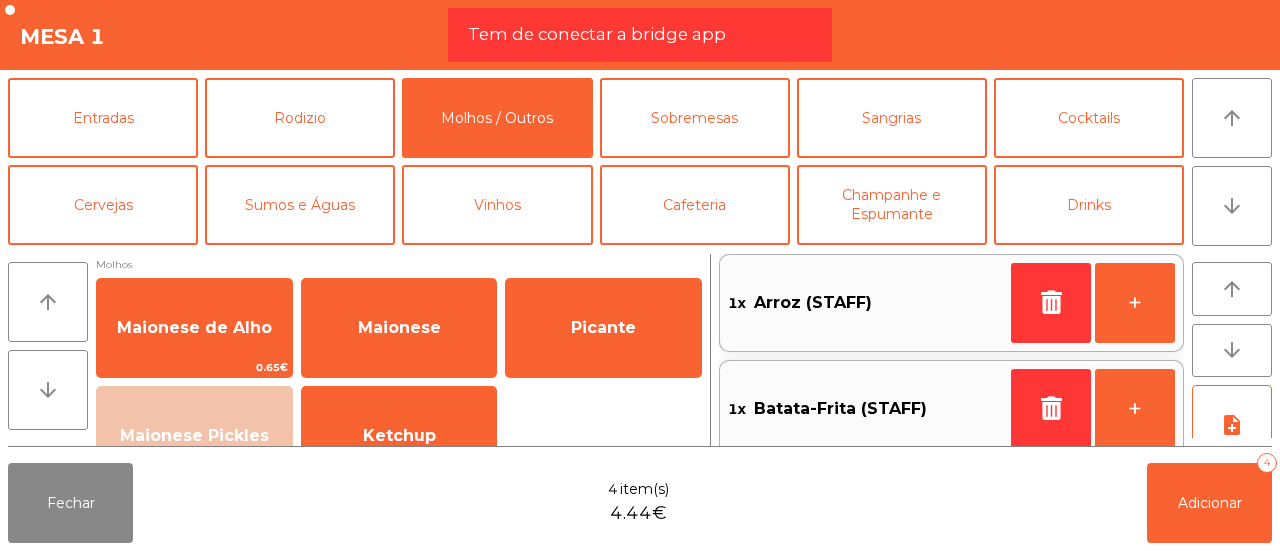 click on "Maionese" 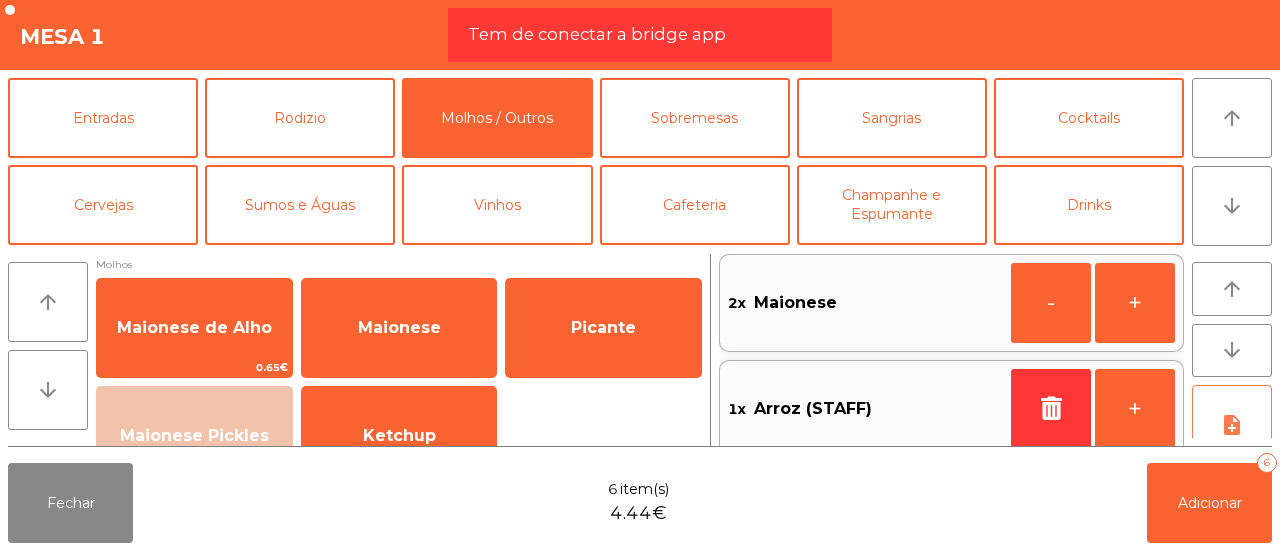 click on "note_add" 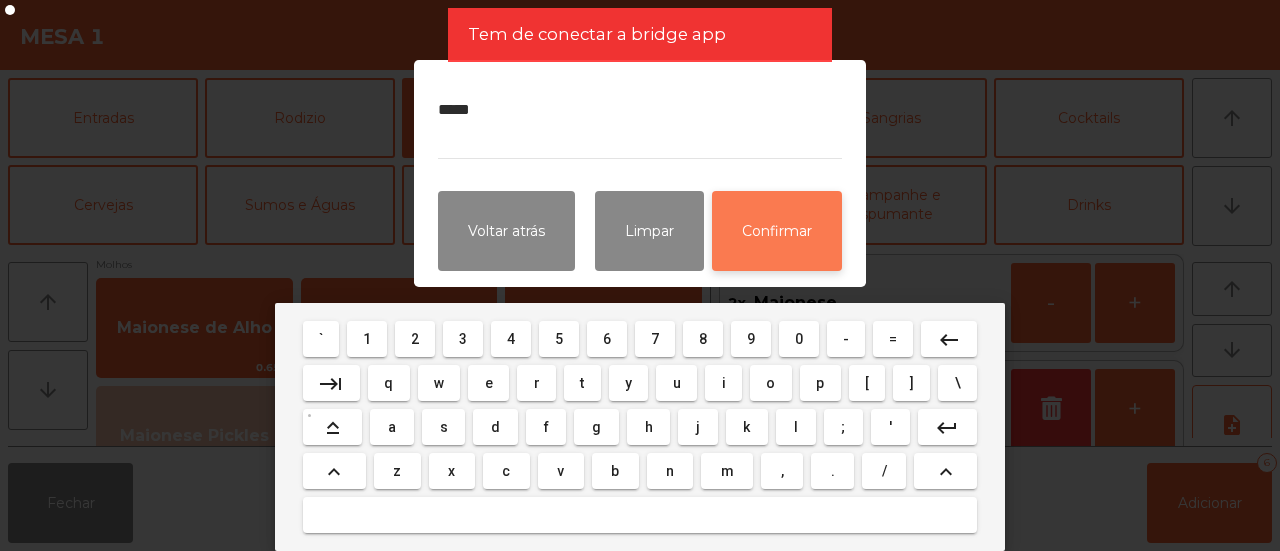 type on "*****" 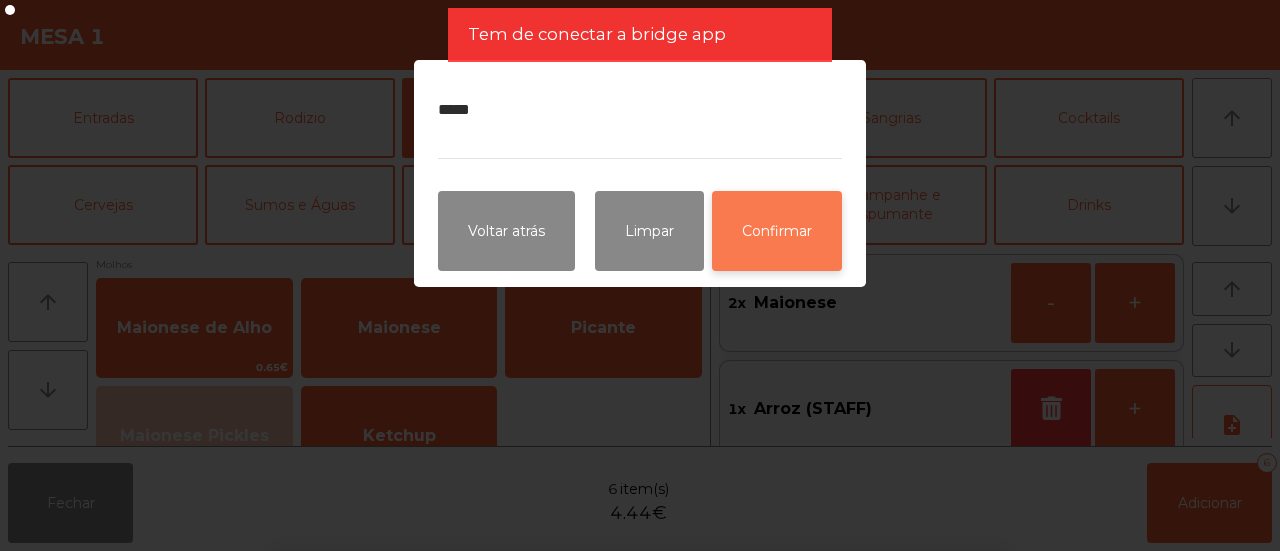 click on "Confirmar" 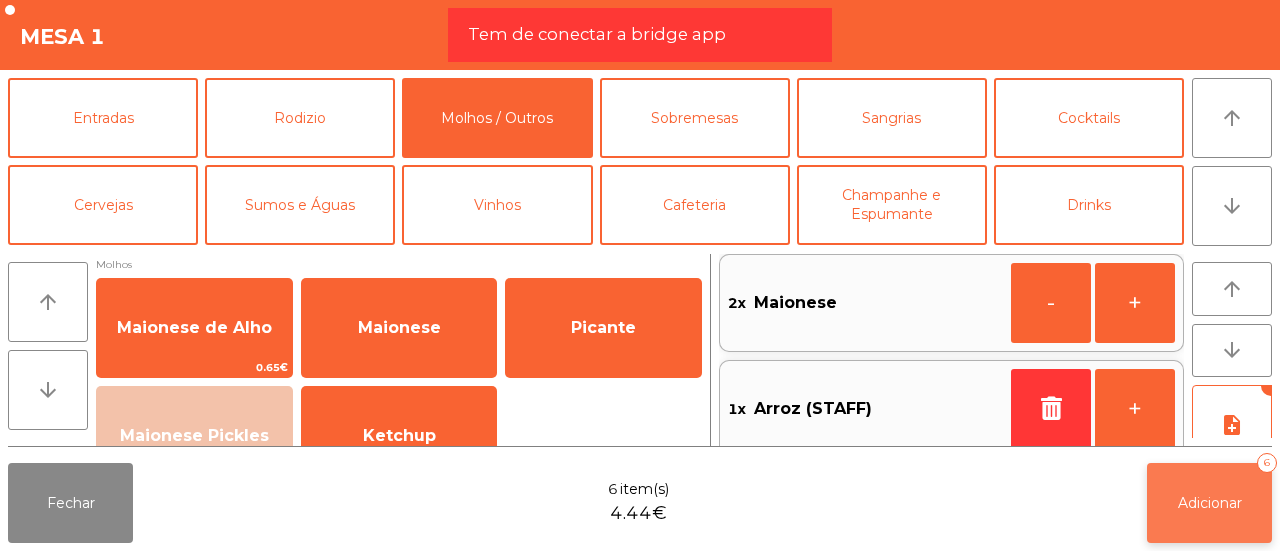 click on "Adicionar" 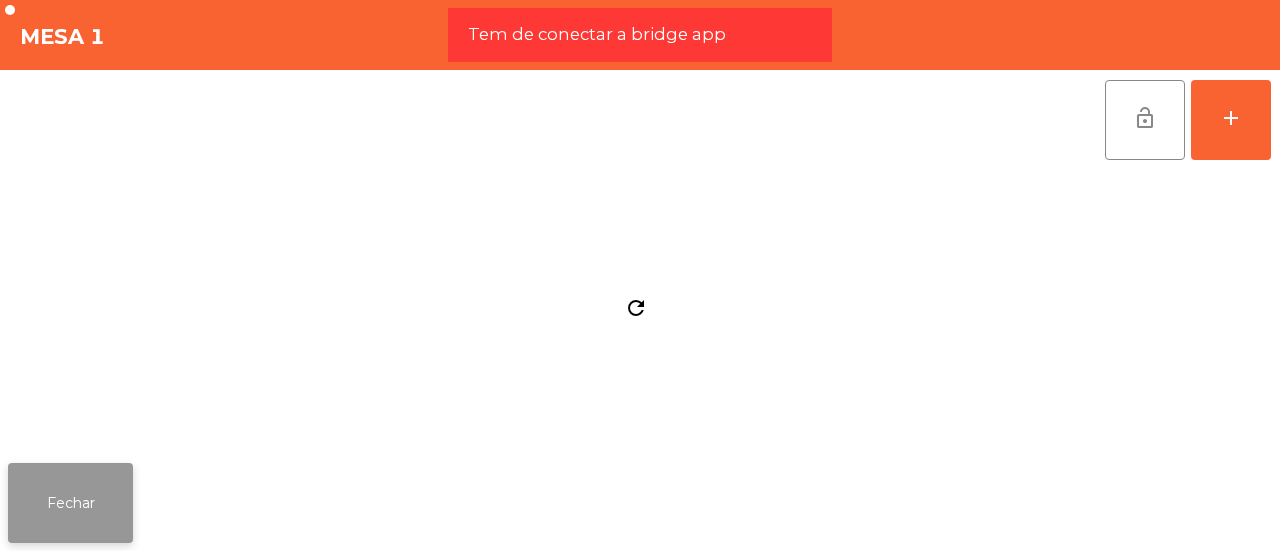 click on "Fechar" 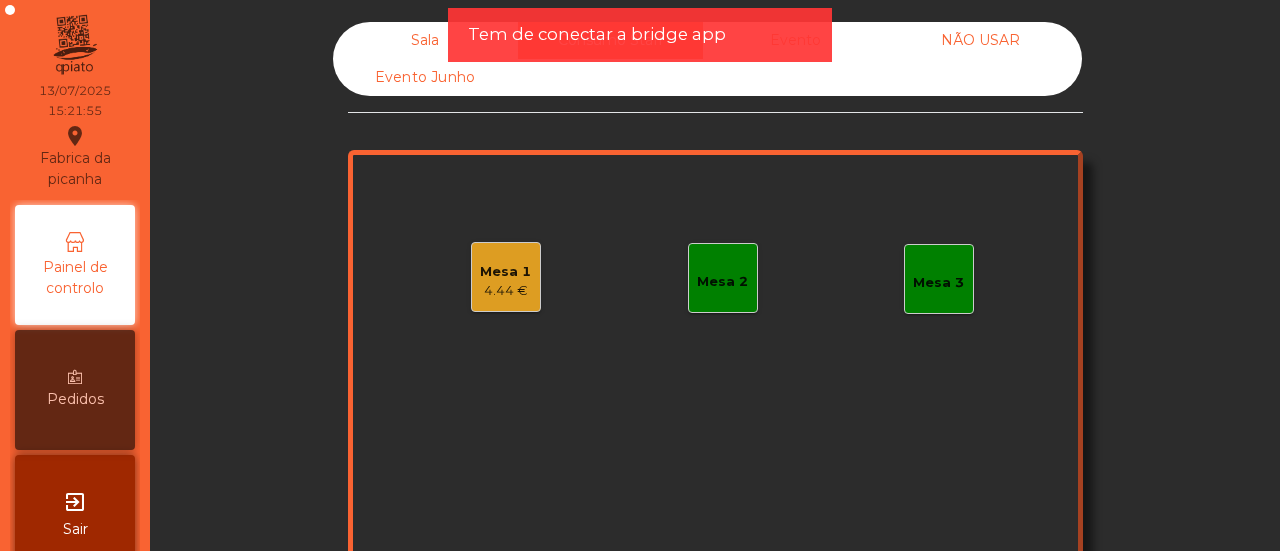 click on "Mesa 2" 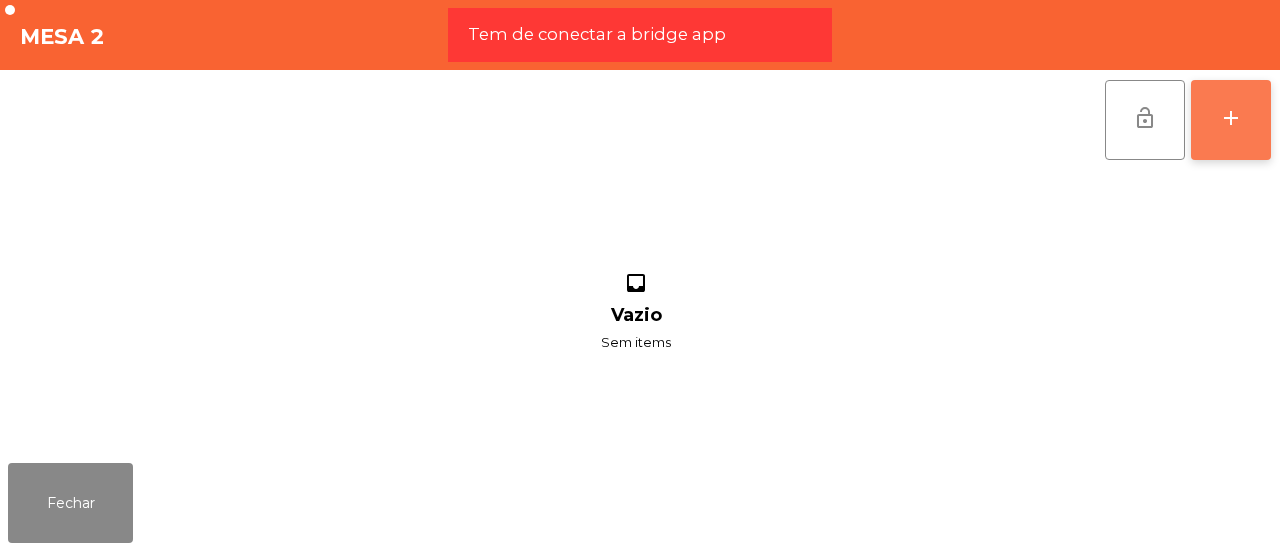 click on "add" 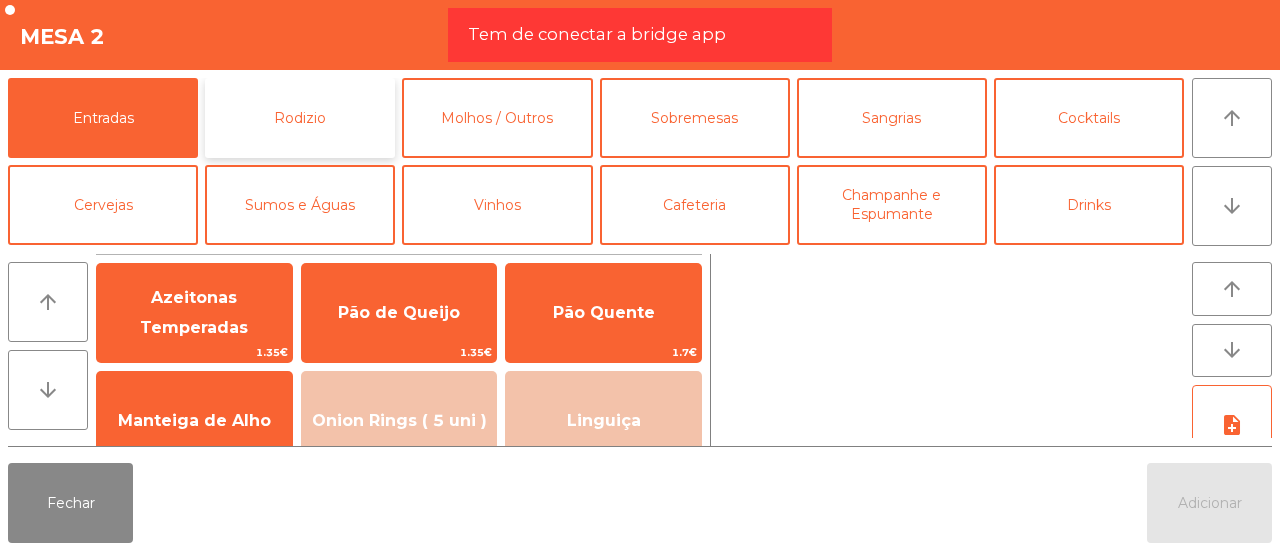 click on "Rodizio" 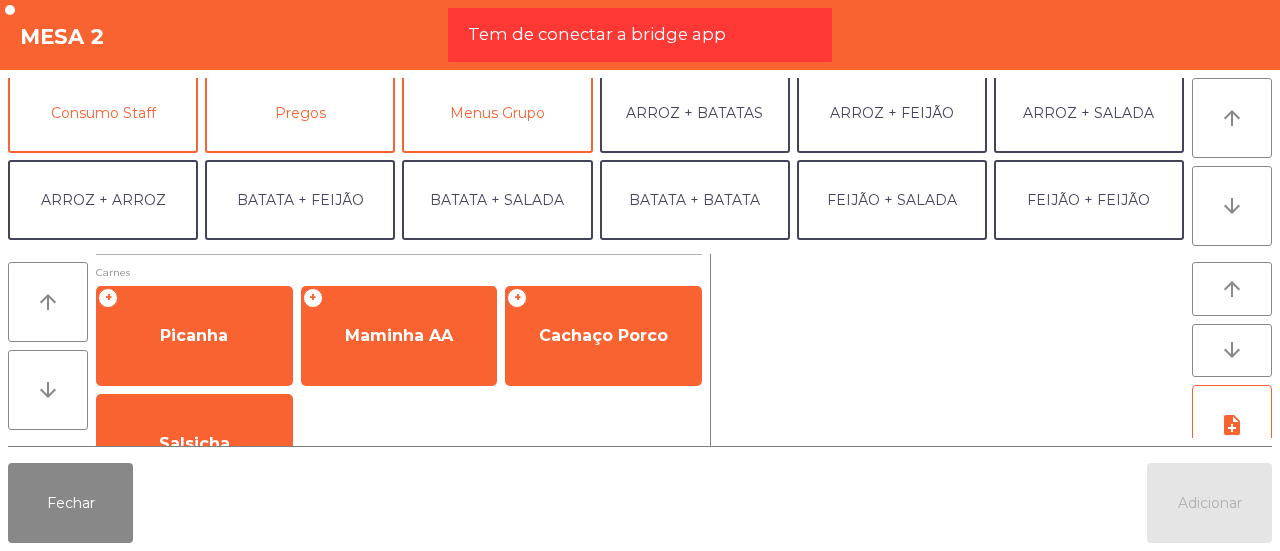 scroll, scrollTop: 185, scrollLeft: 0, axis: vertical 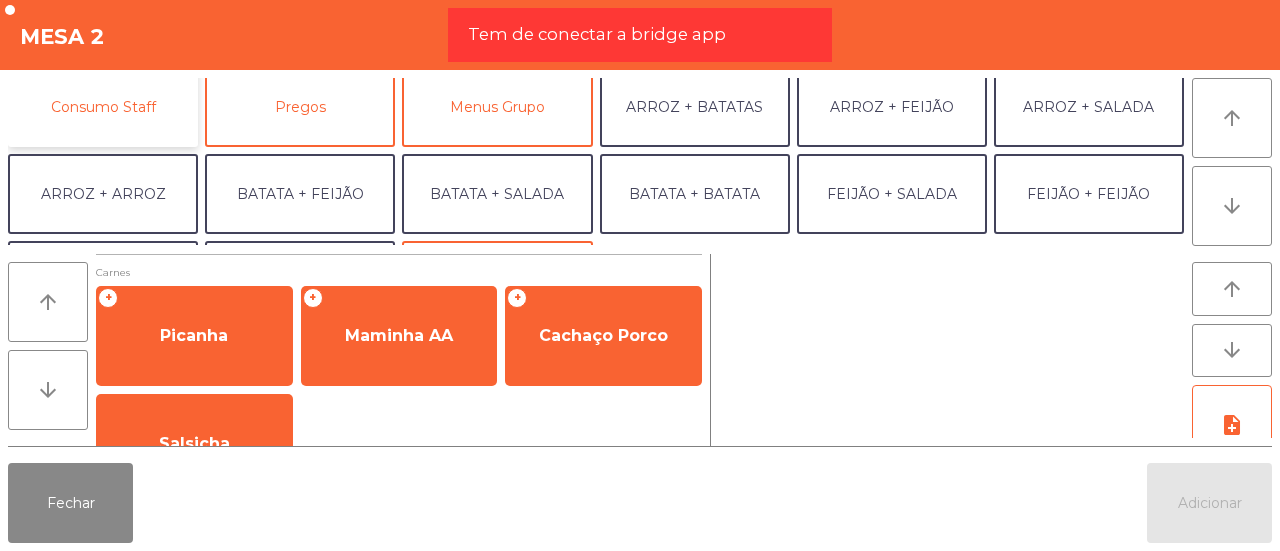 click on "Consumo Staff" 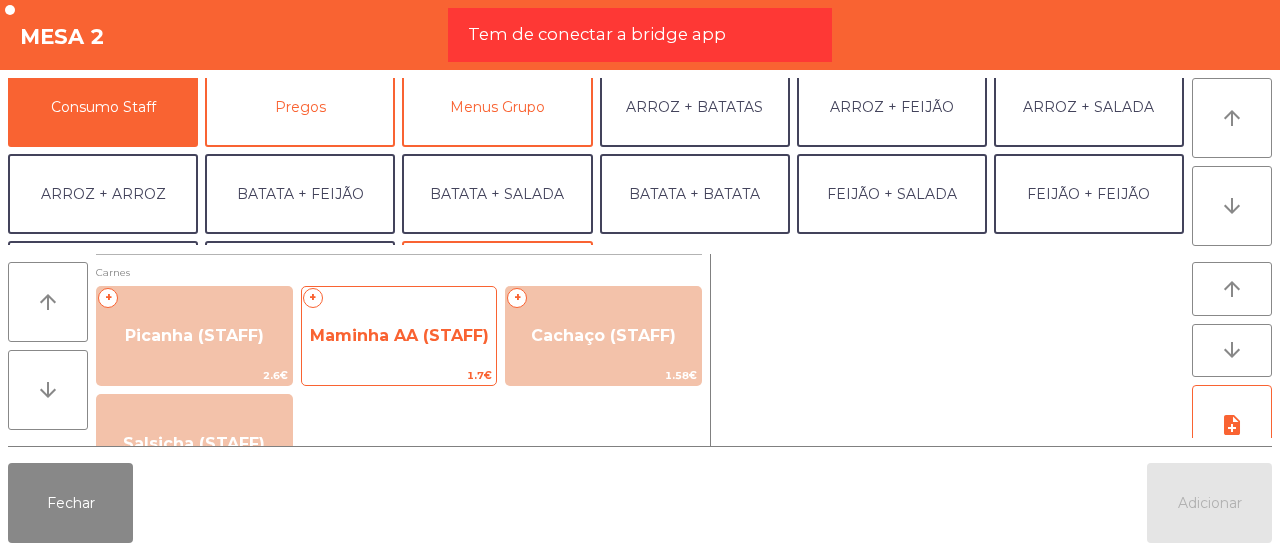 click on "1.7€" 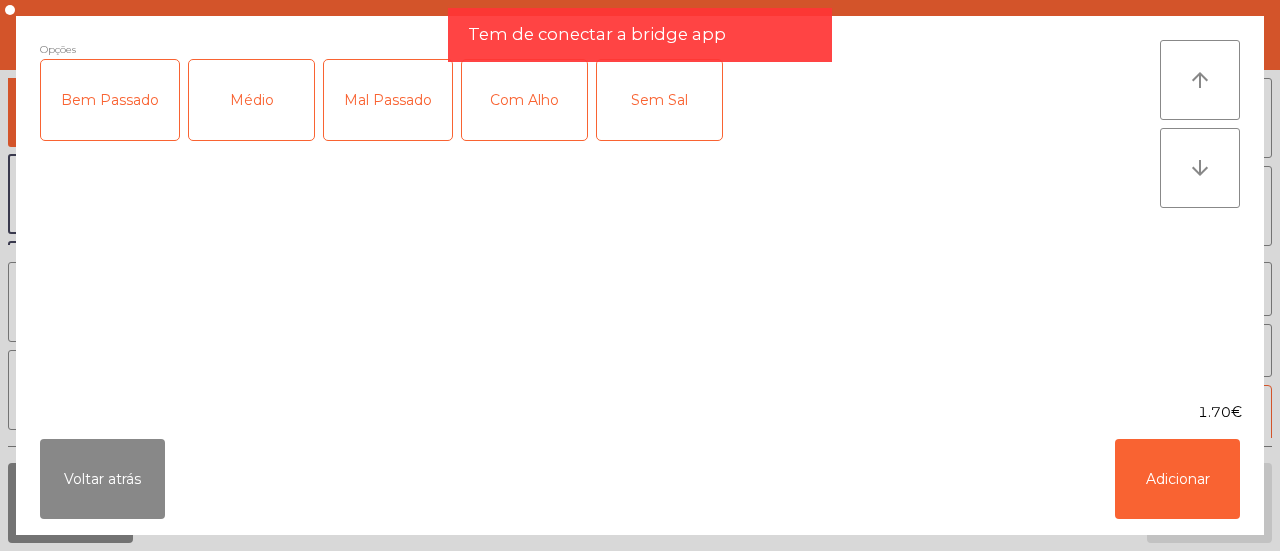 click on "Médio" 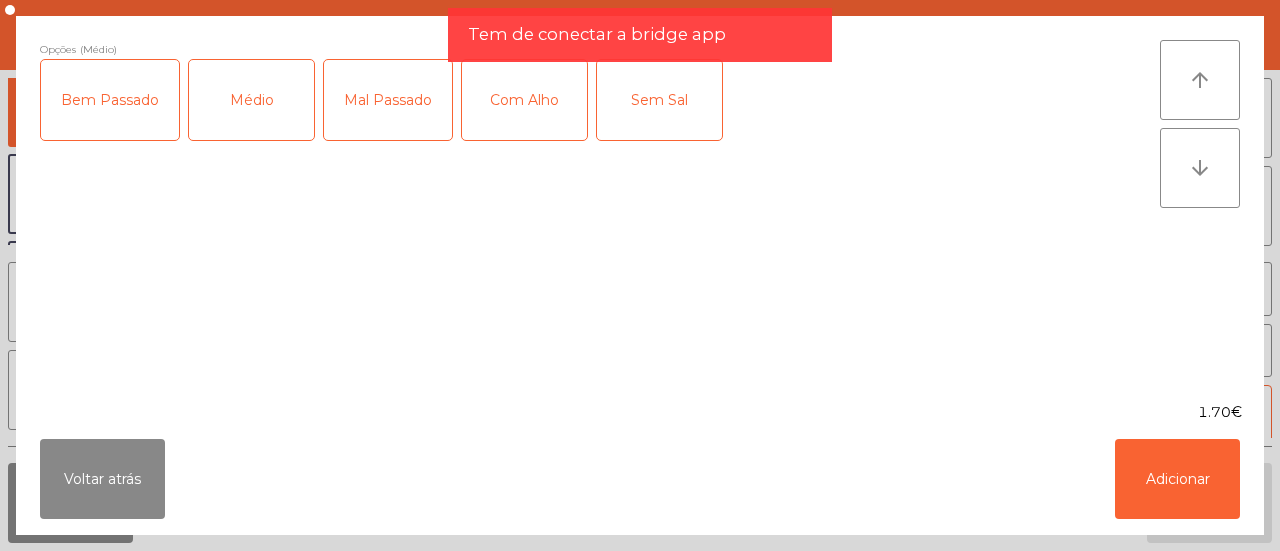 click on "Com Alho" 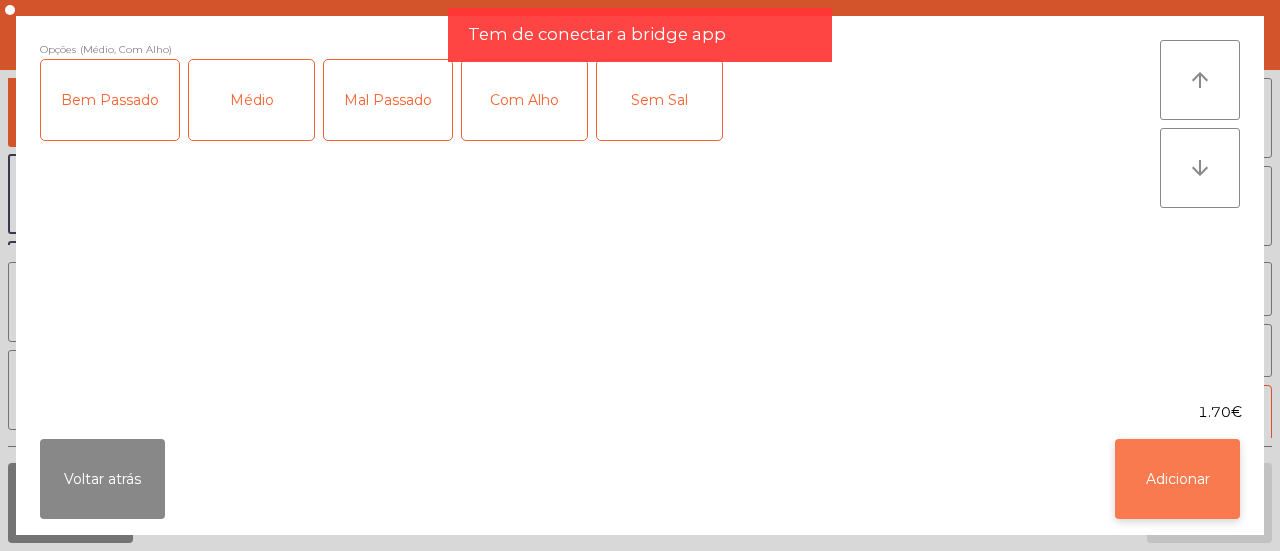 click on "Adicionar" 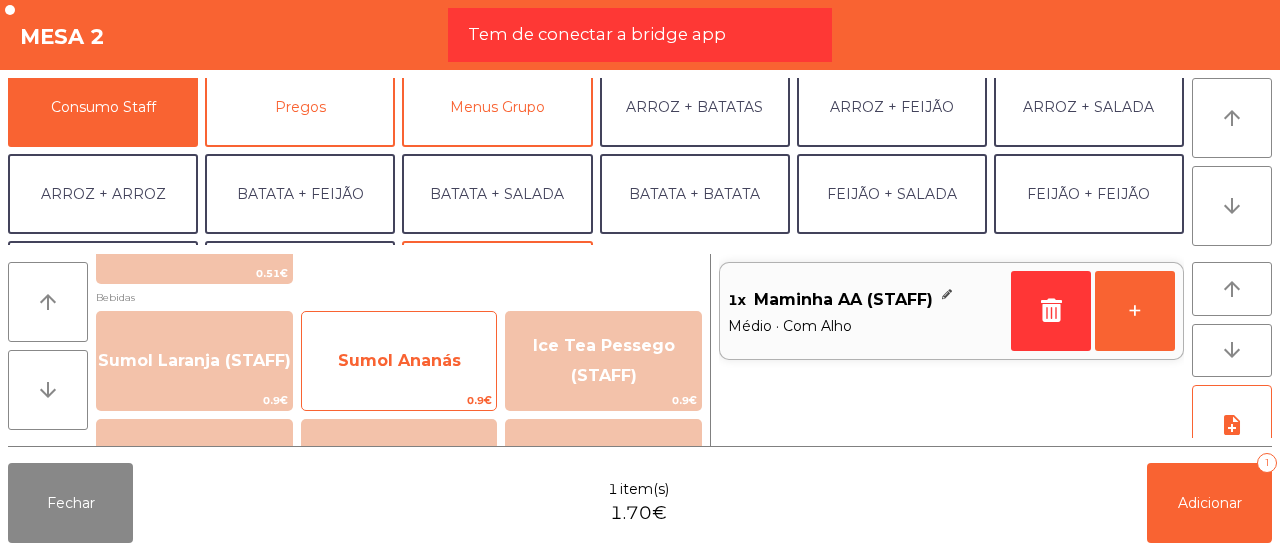 click on "Sumol Ananás" 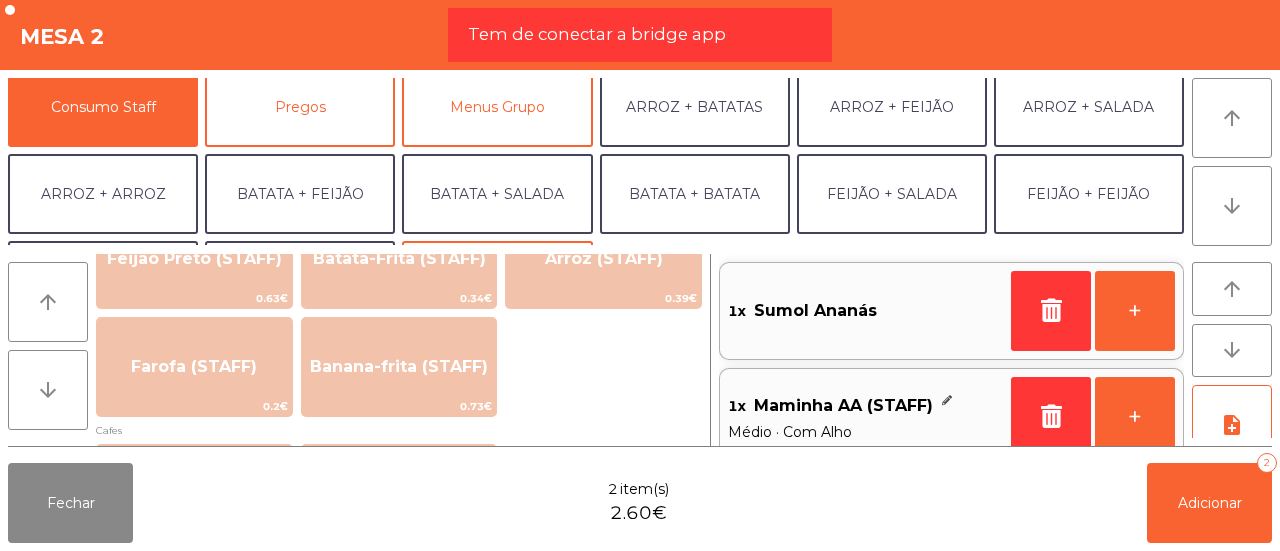 scroll, scrollTop: 891, scrollLeft: 0, axis: vertical 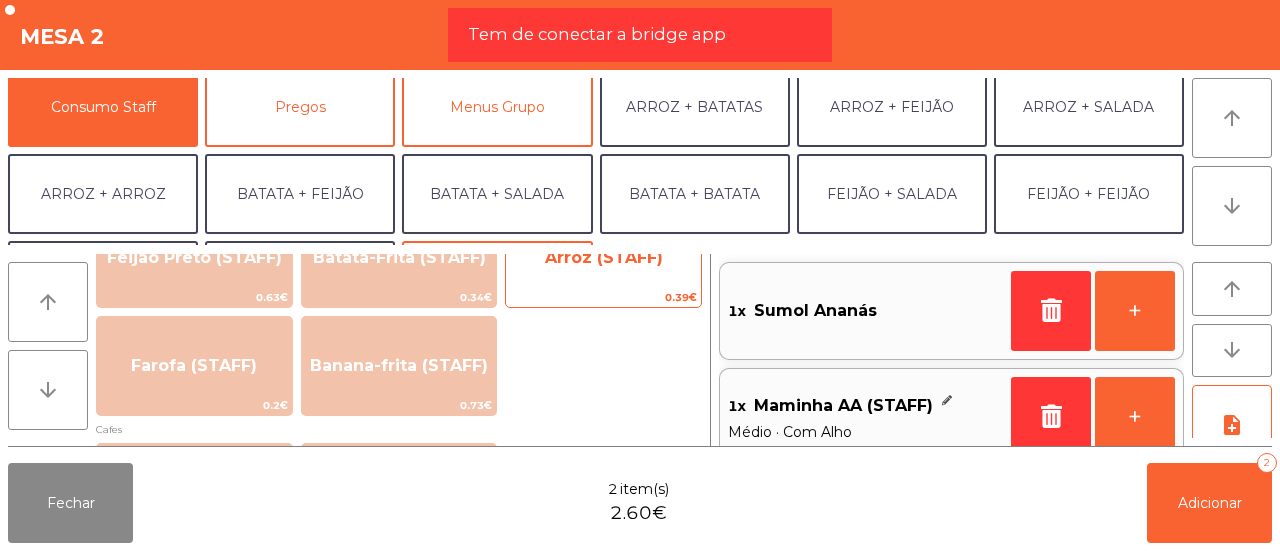 click on "0.39€" 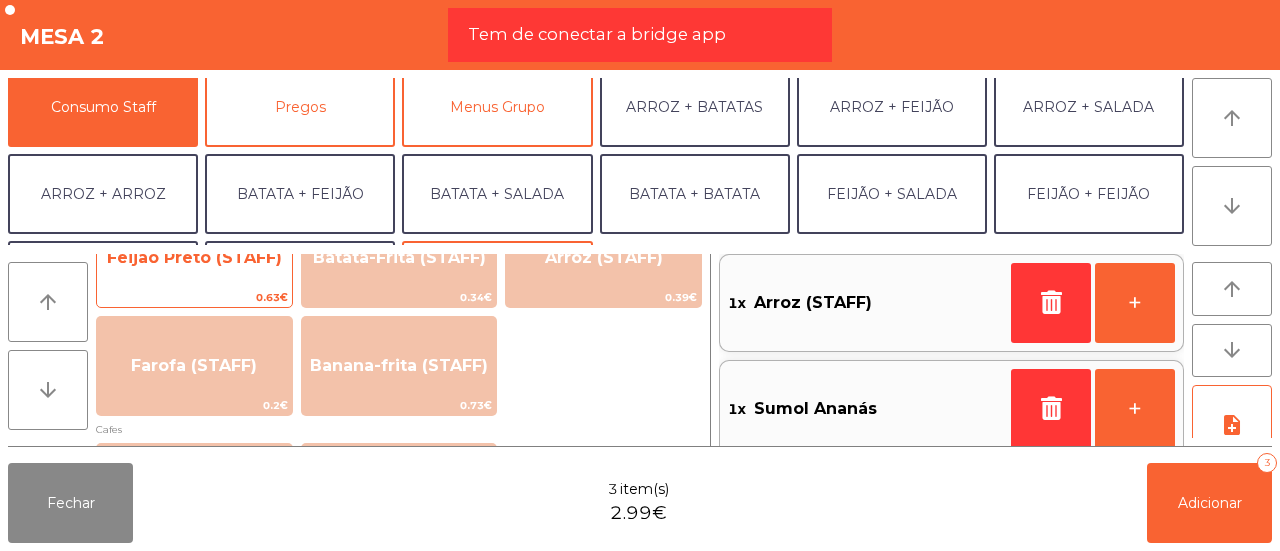 click on "Feijão Preto (STAFF)" 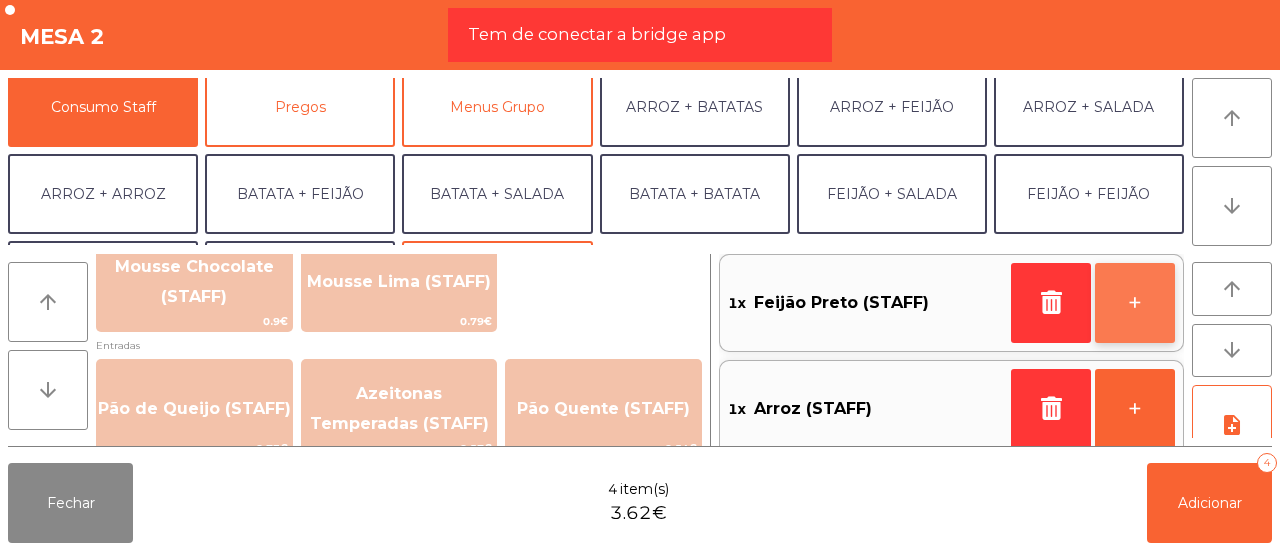 scroll, scrollTop: 1443, scrollLeft: 0, axis: vertical 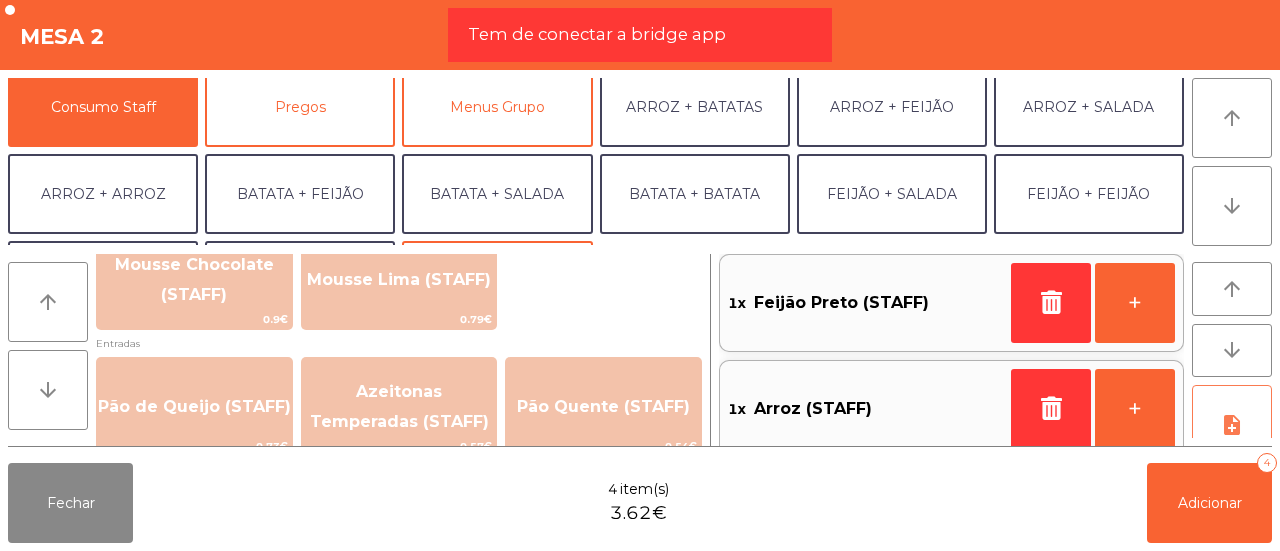 click on "note_add" 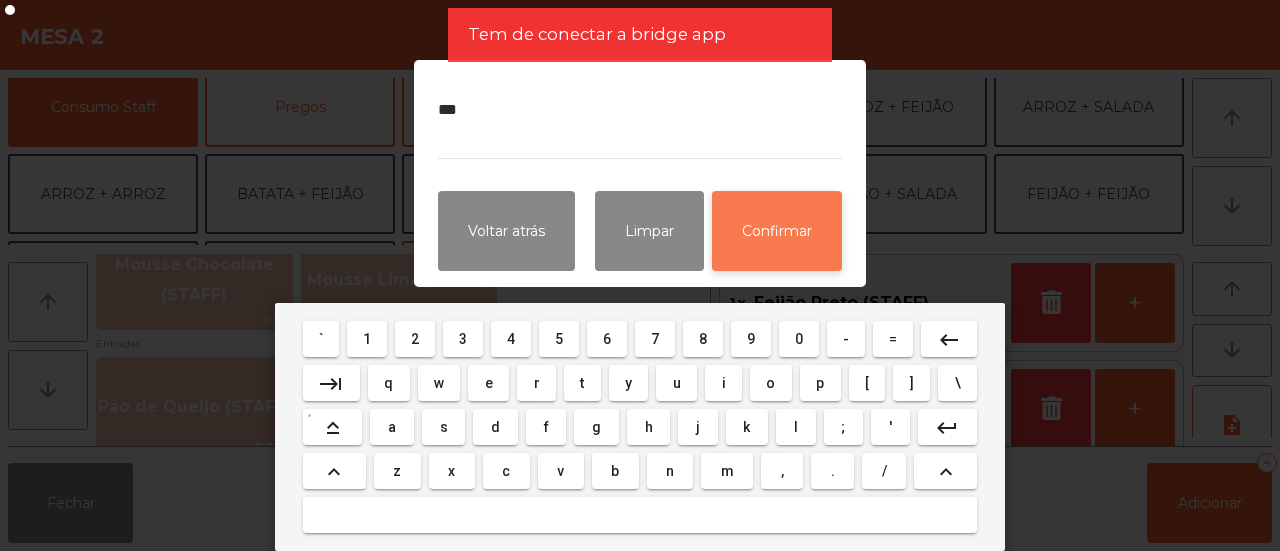 type on "***" 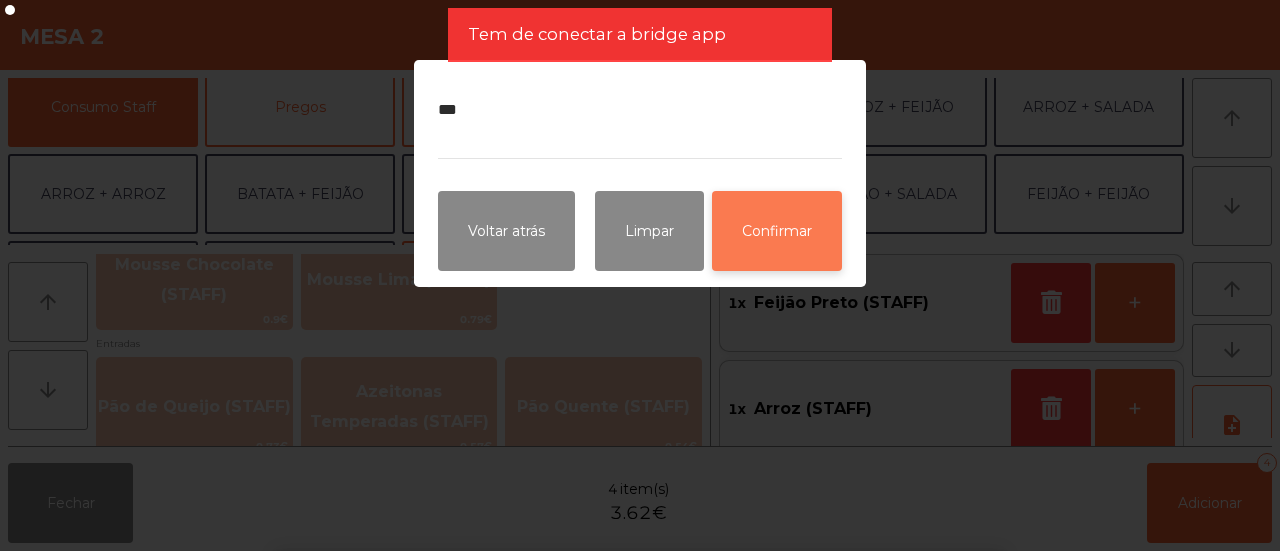 click on "Confirmar" 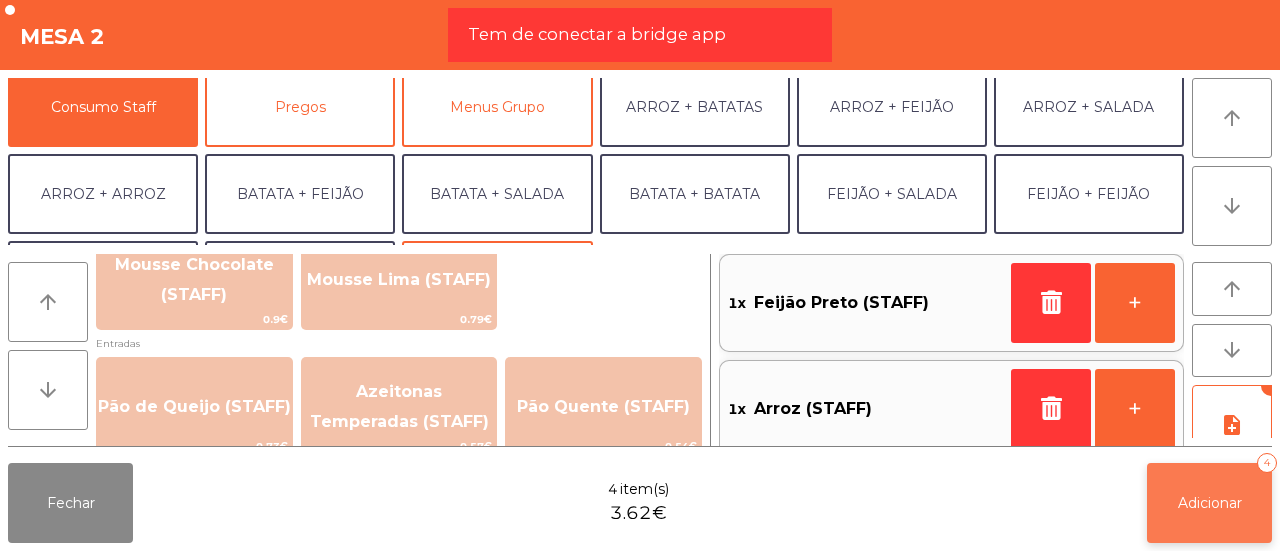 click on "Adicionar   4" 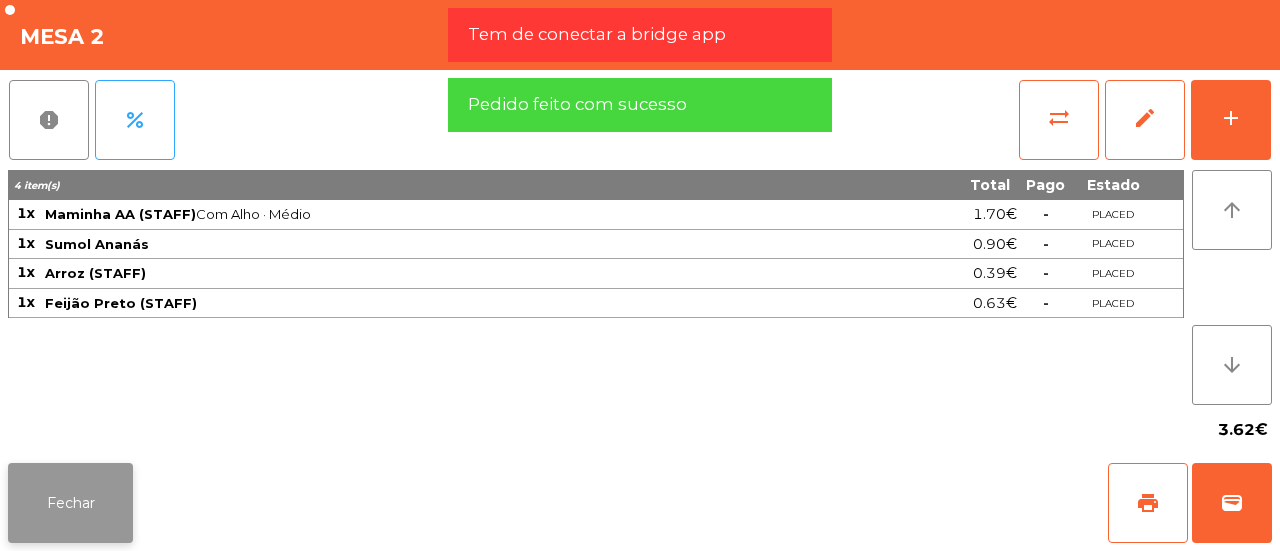 click on "Fechar" 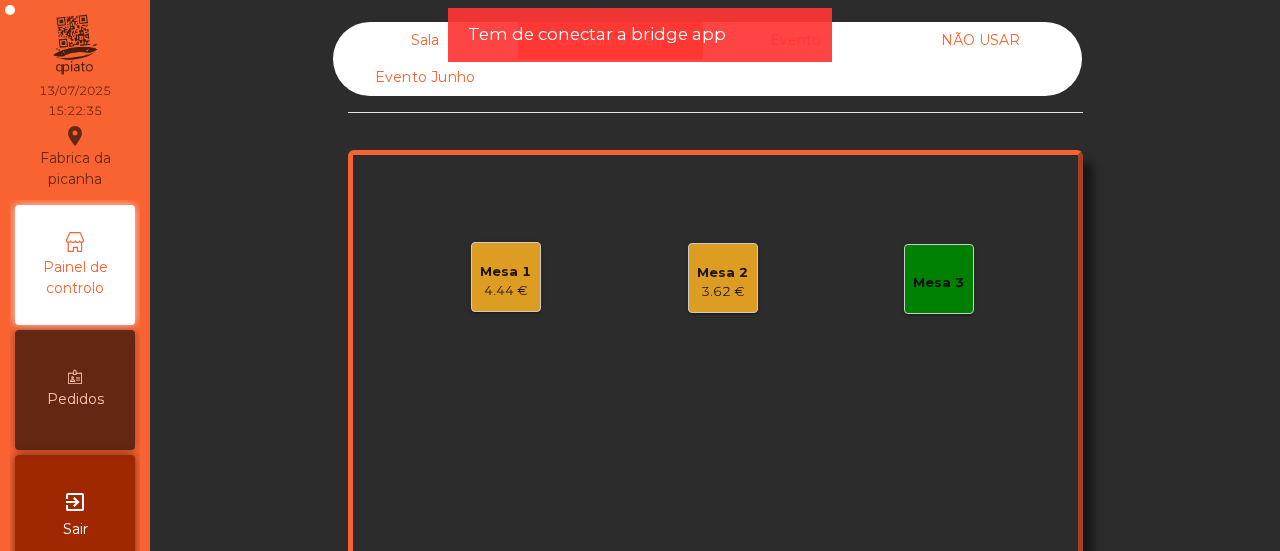 click on "Mesa 3" 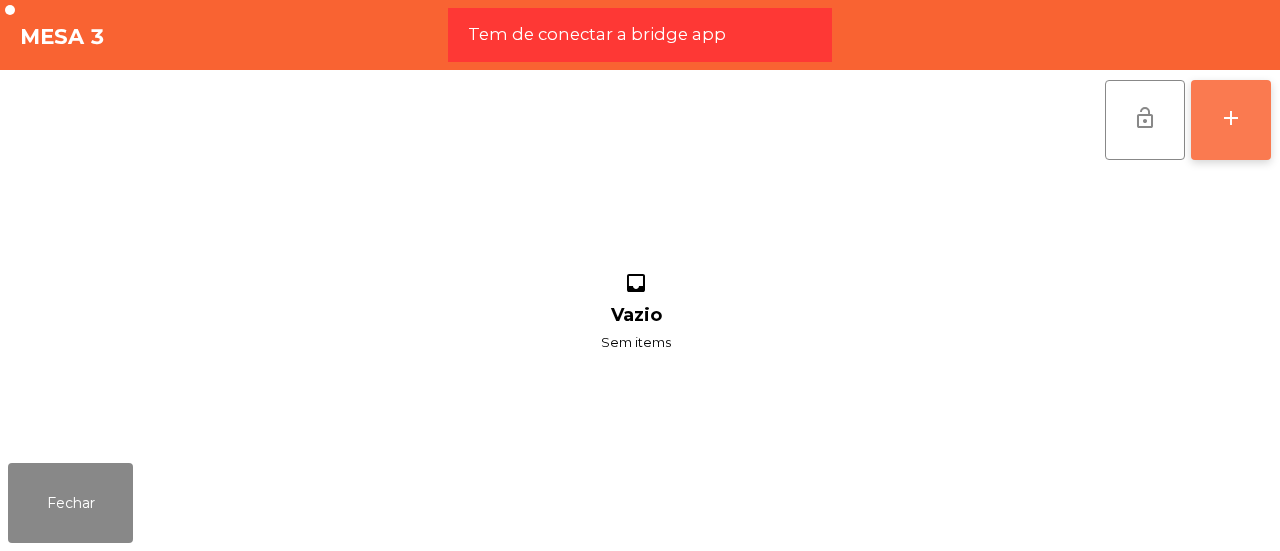 click on "add" 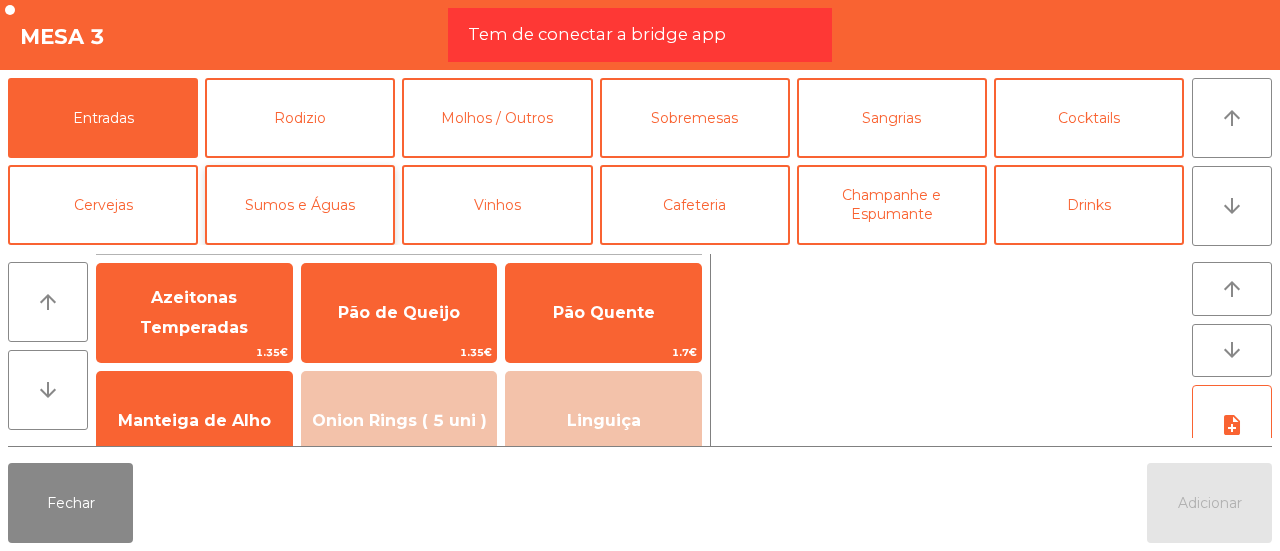 scroll, scrollTop: 137, scrollLeft: 0, axis: vertical 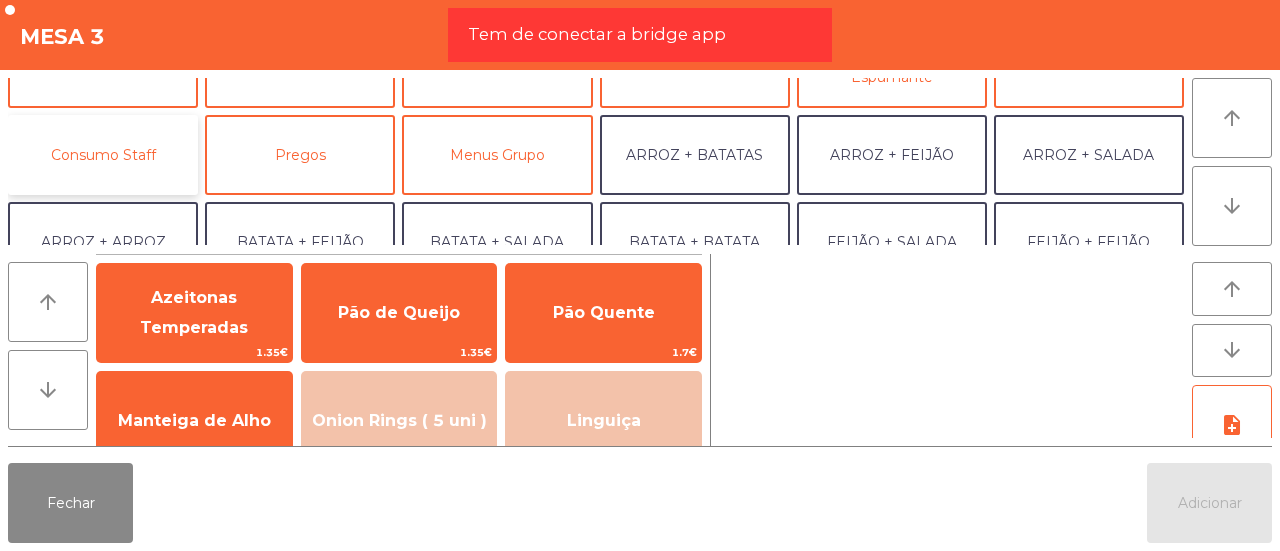click on "Consumo Staff" 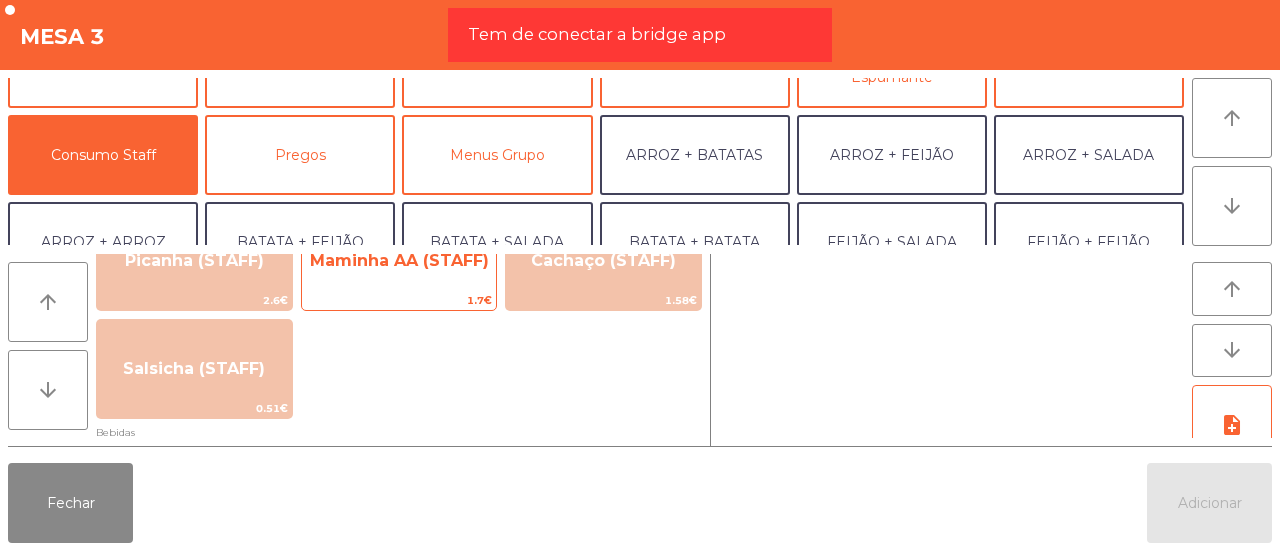 scroll, scrollTop: 0, scrollLeft: 0, axis: both 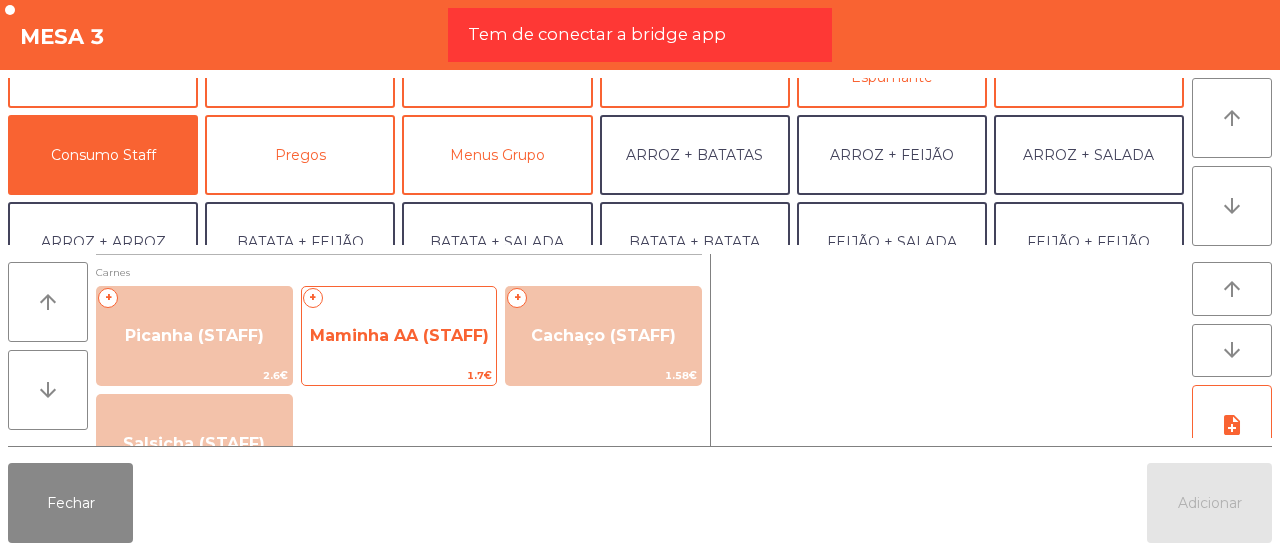 click on "+   Maminha AA (STAFF)   1.7€" 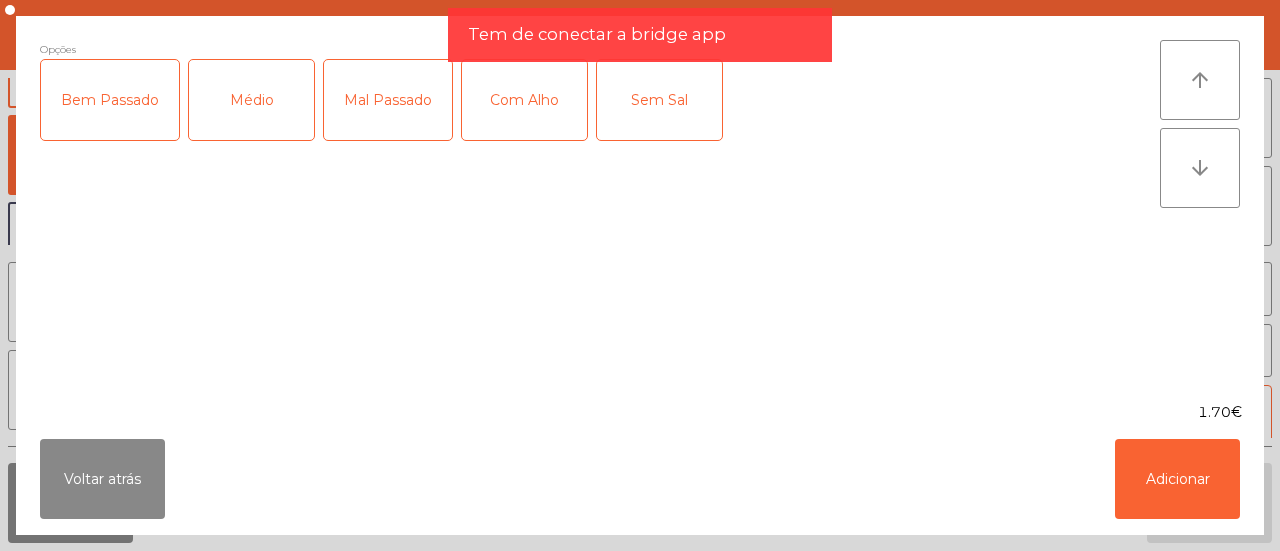click on "Médio" 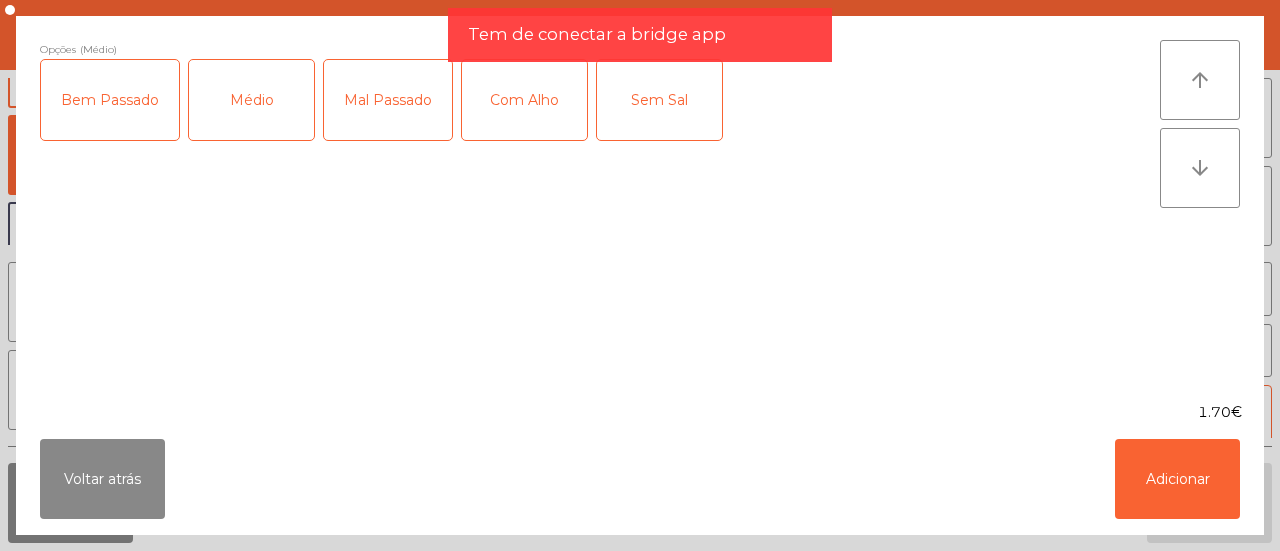 click on "Com Alho" 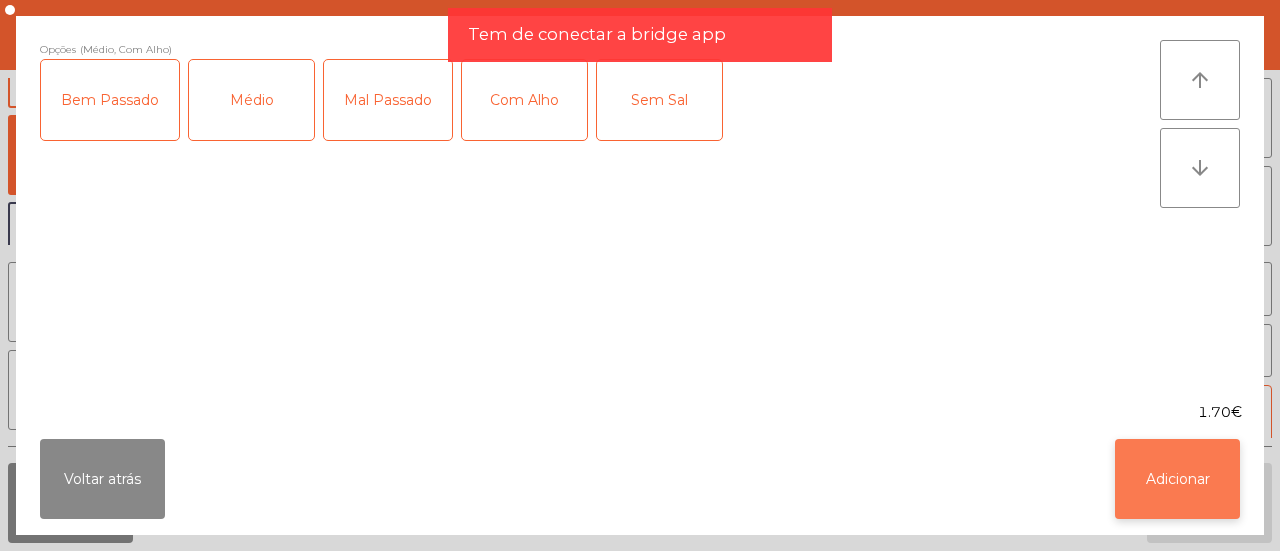 click on "Adicionar" 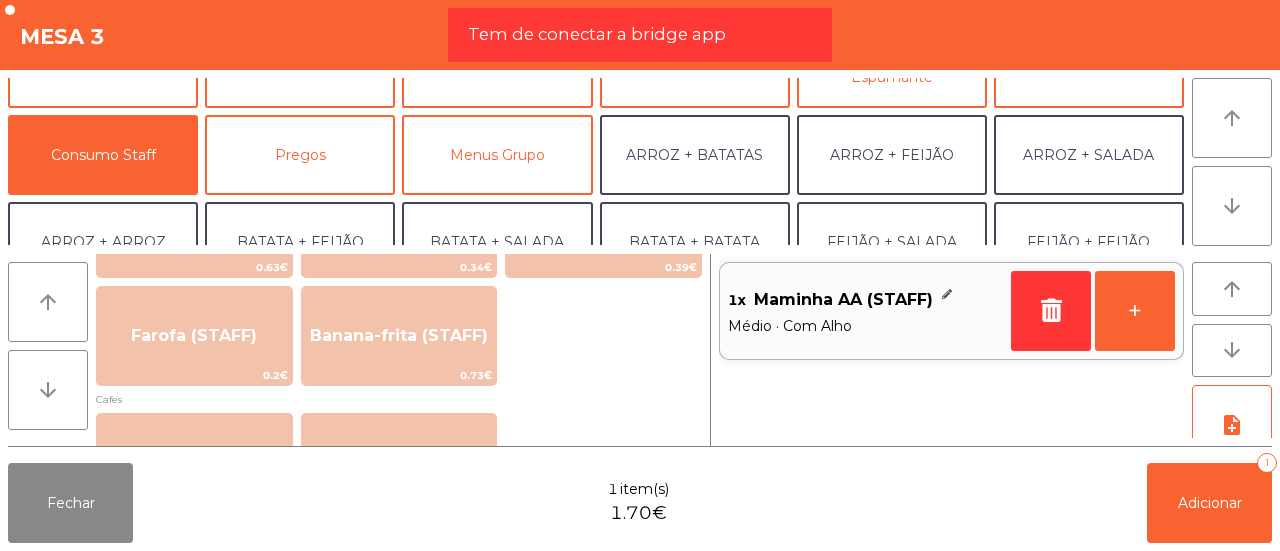scroll, scrollTop: 919, scrollLeft: 0, axis: vertical 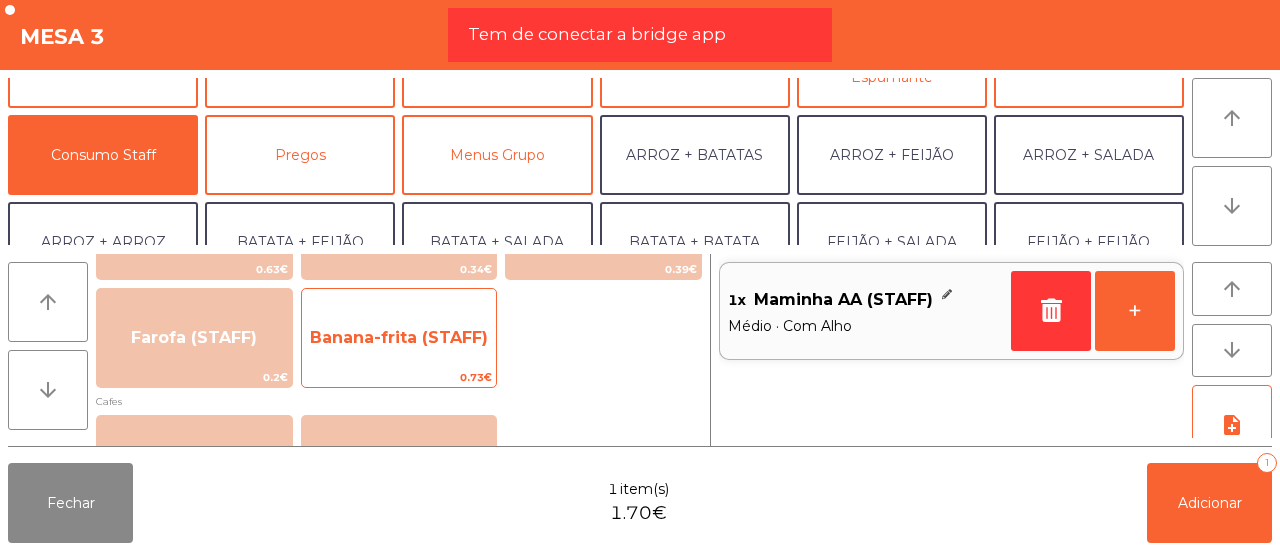 click on "0.73€" 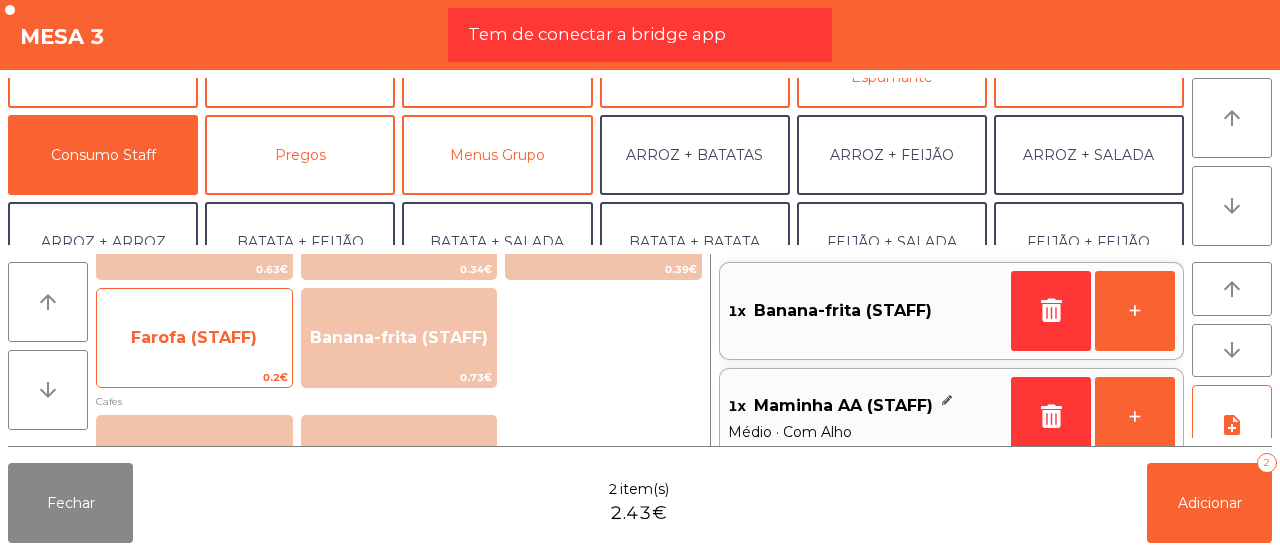 click on "Farofa (STAFF)" 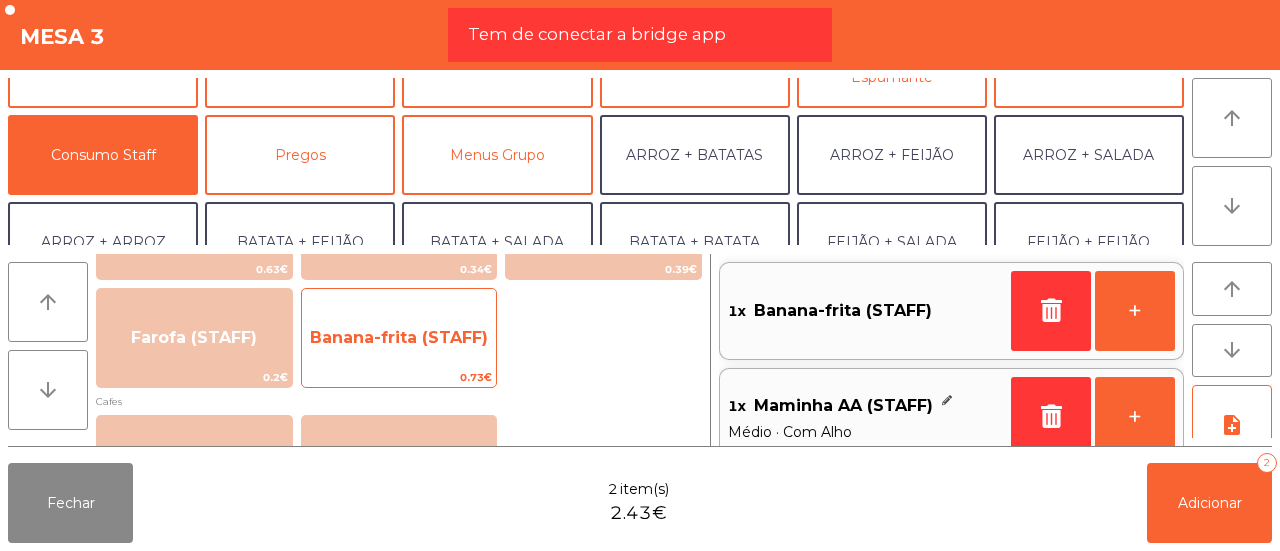 scroll, scrollTop: 8, scrollLeft: 0, axis: vertical 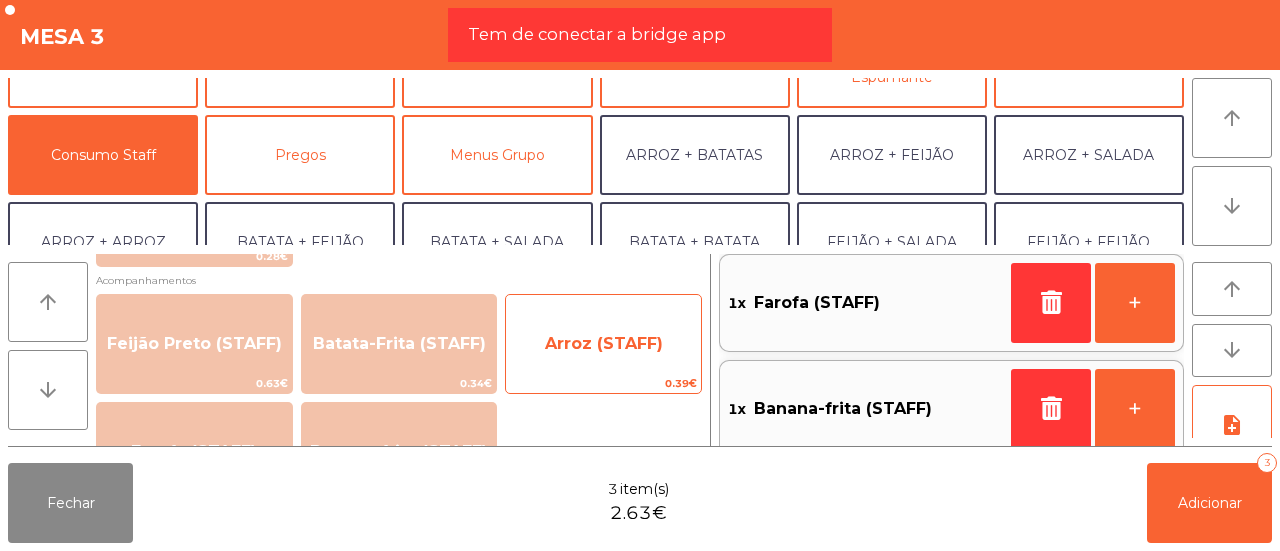 click on "Arroz (STAFF)" 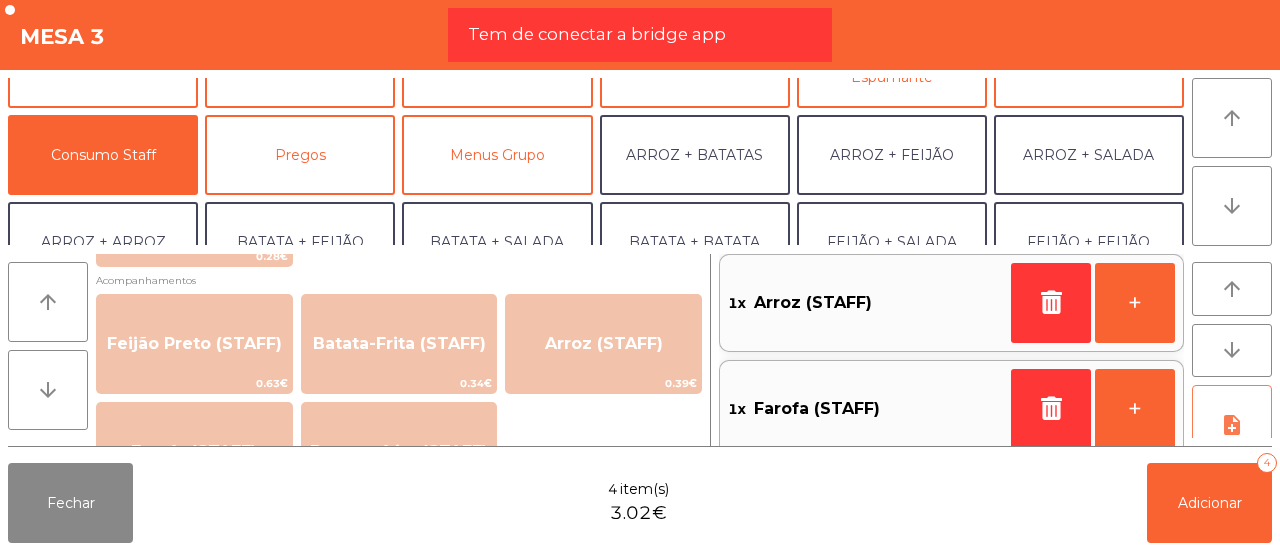 click on "note_add" 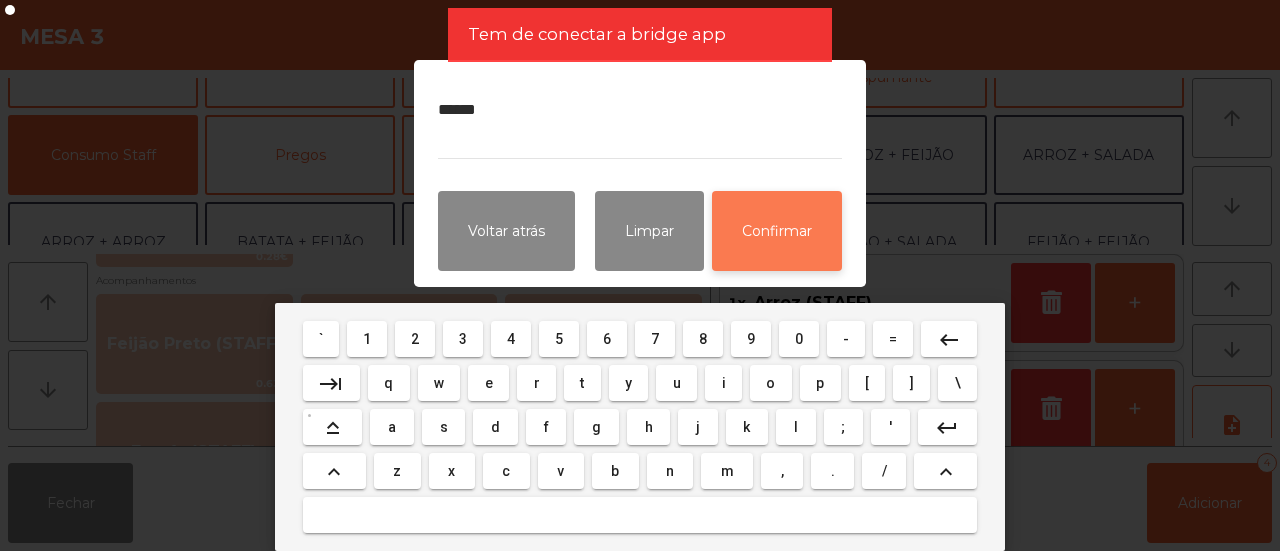 type on "*****" 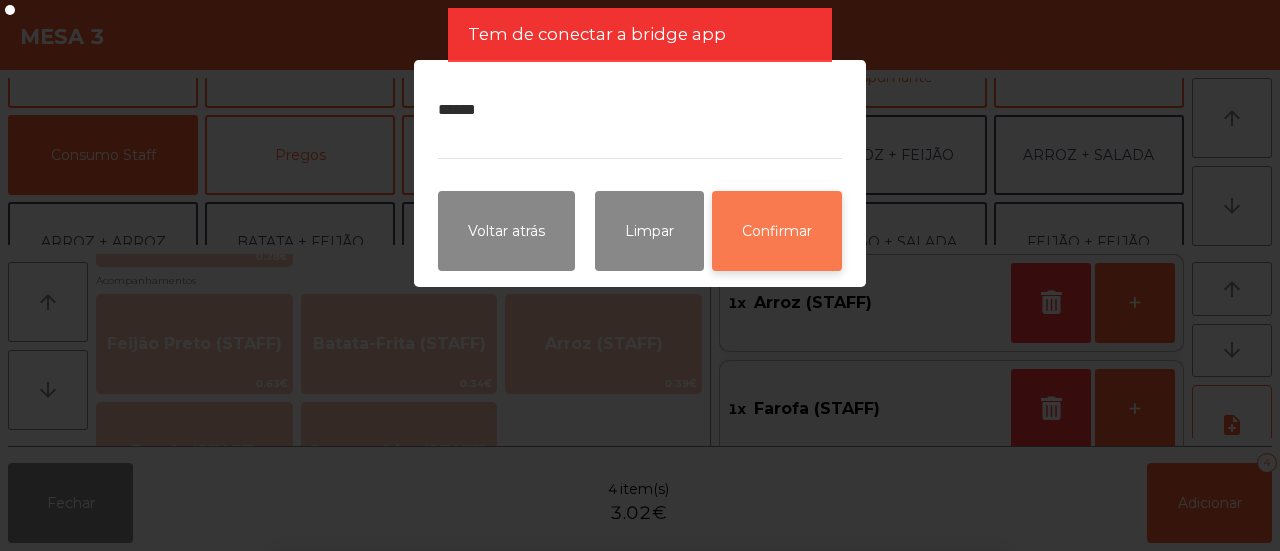 click on "Confirmar" 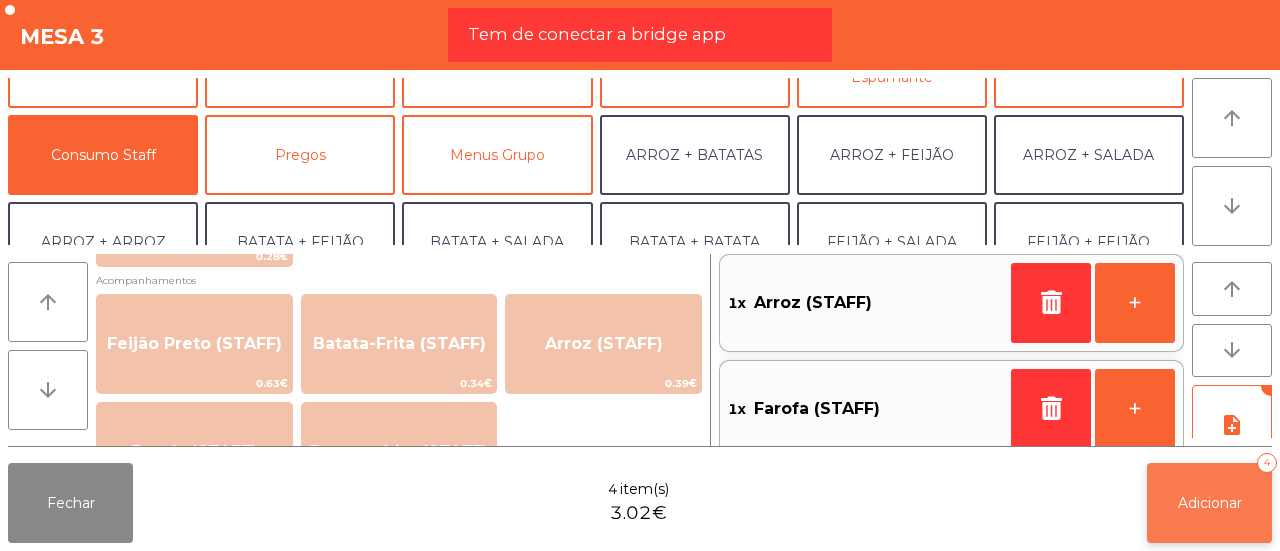 click on "Adicionar   4" 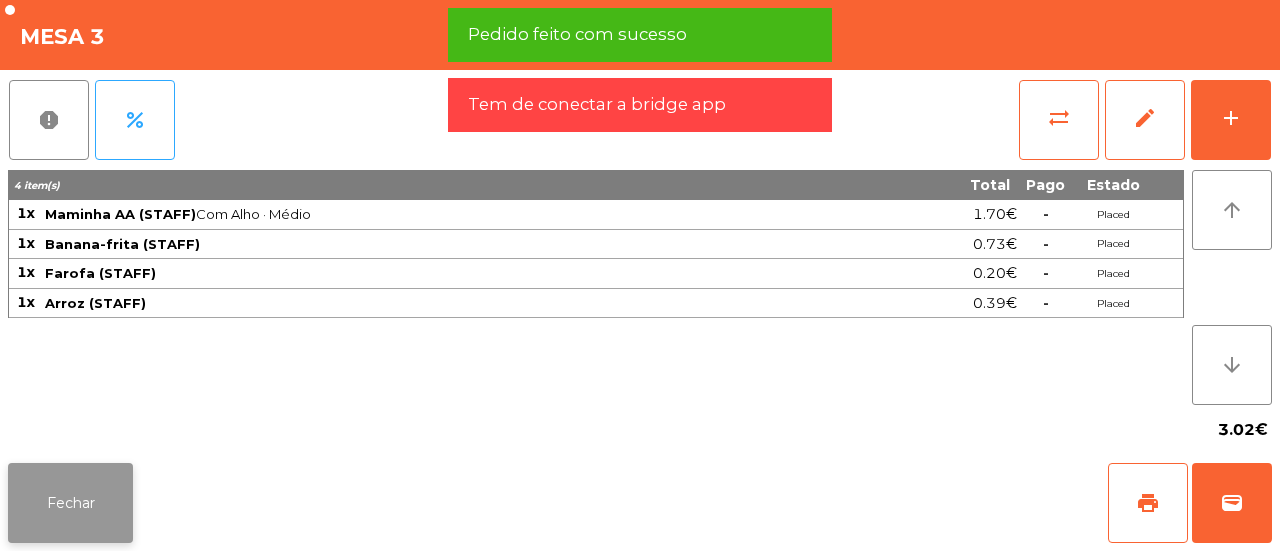 click on "Fechar" 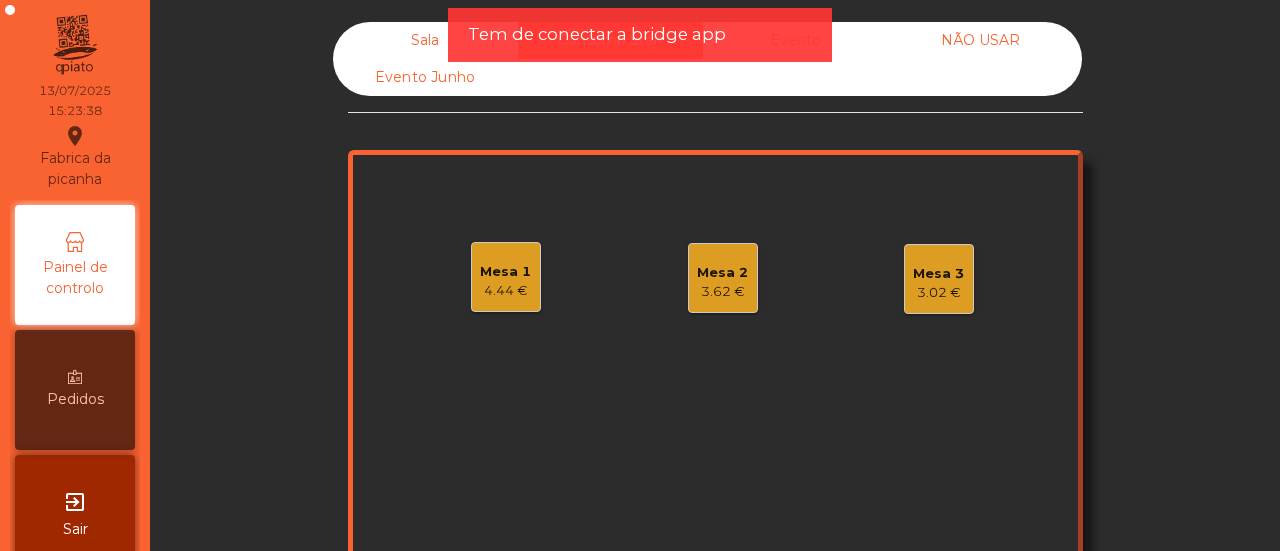 click on "Sala" 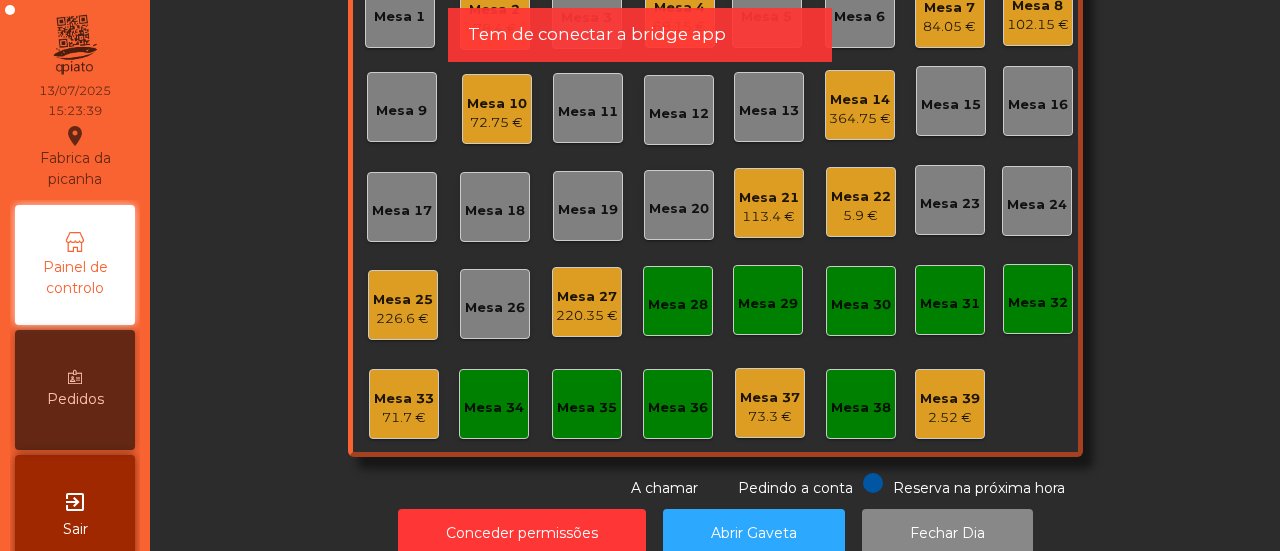 scroll, scrollTop: 236, scrollLeft: 0, axis: vertical 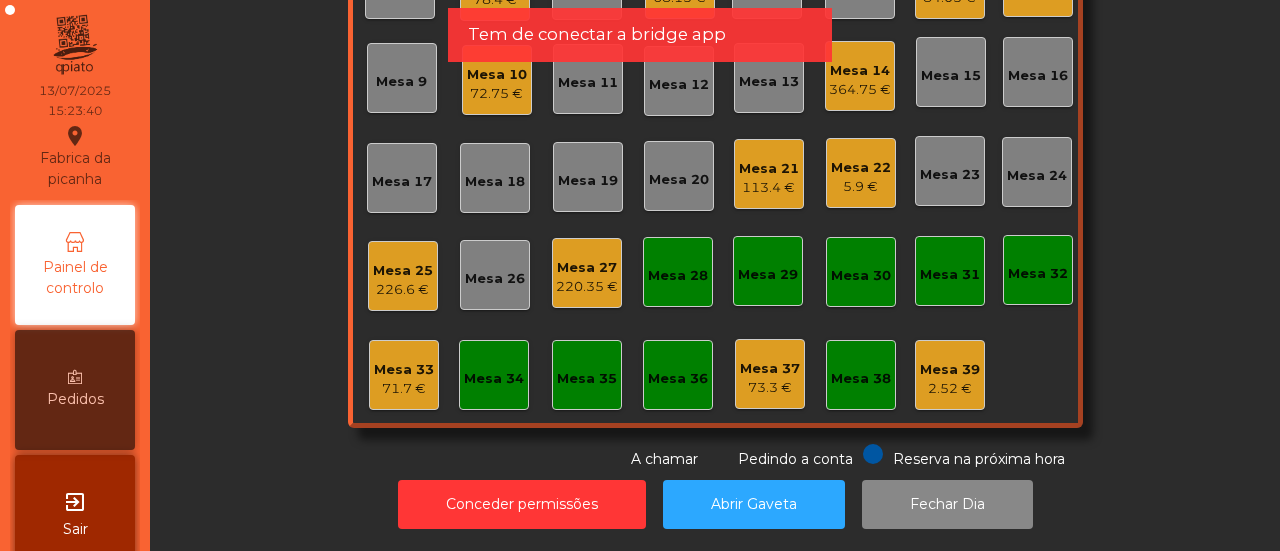 click on "Mesa 34" 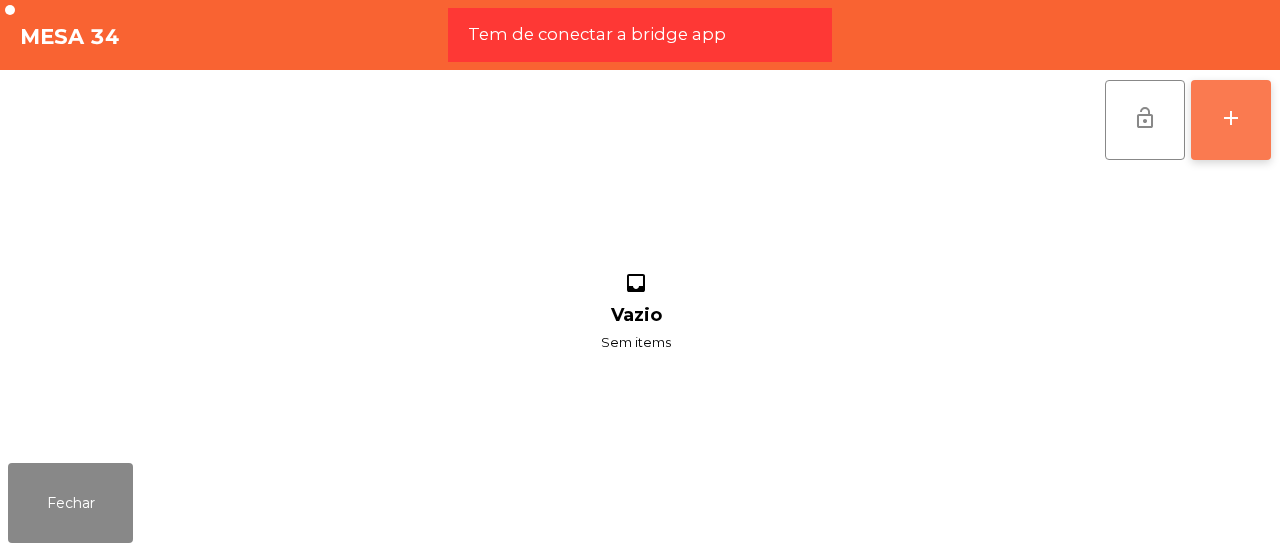 click on "add" 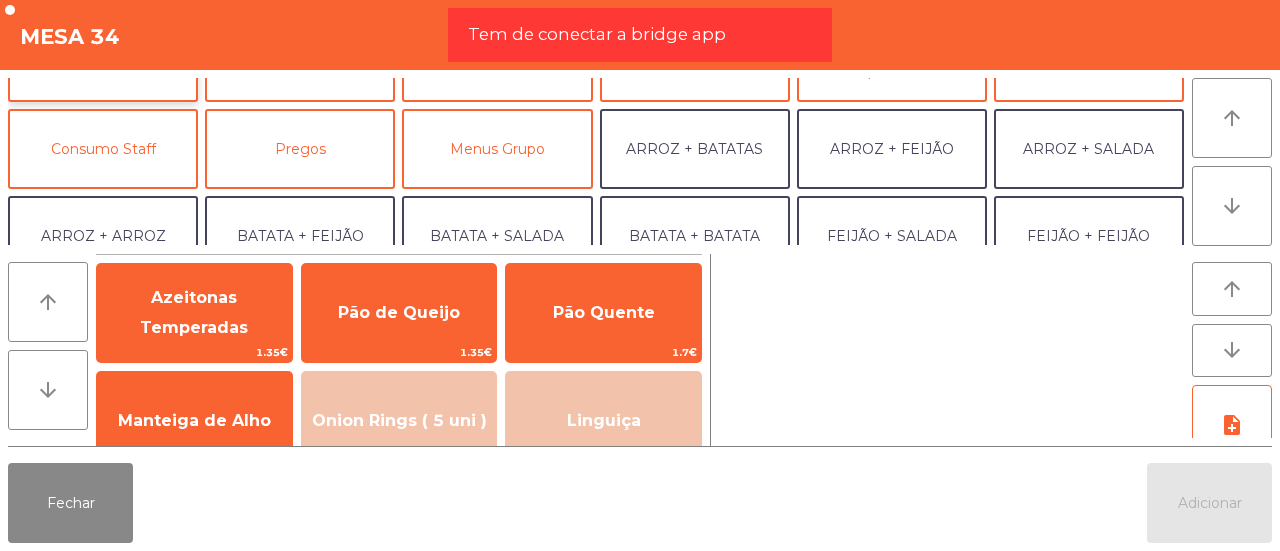 scroll, scrollTop: 144, scrollLeft: 0, axis: vertical 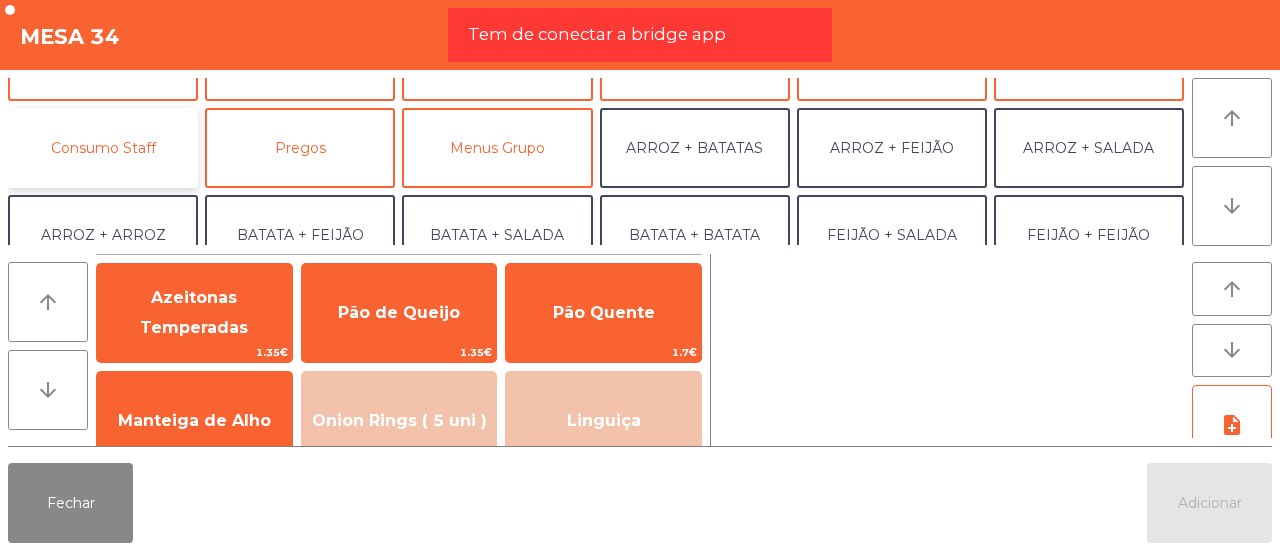 click on "Consumo Staff" 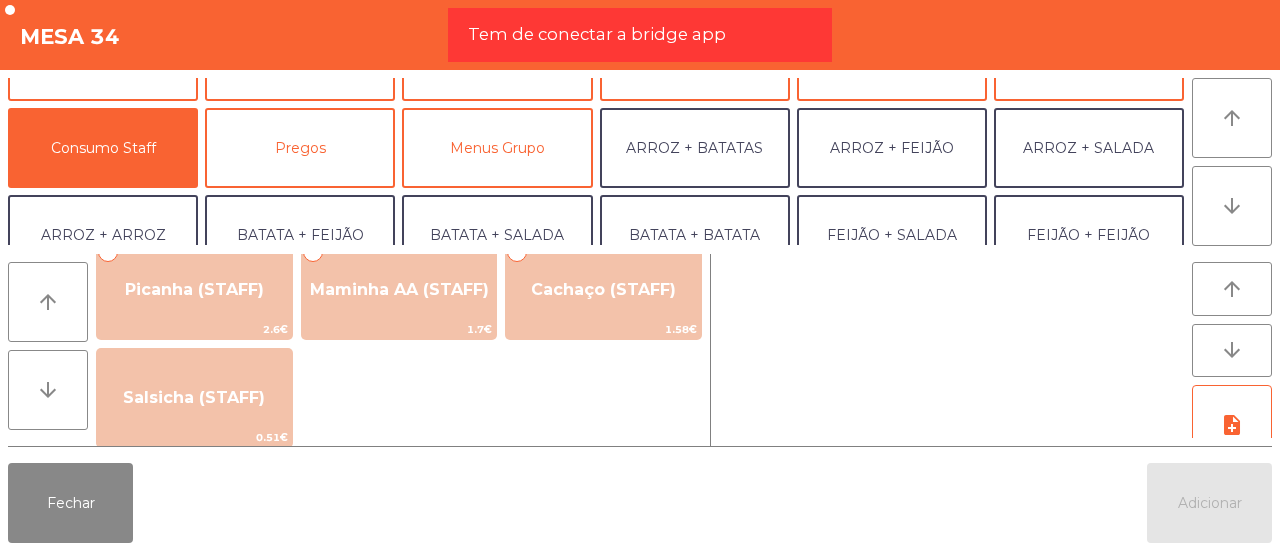 scroll, scrollTop: 45, scrollLeft: 0, axis: vertical 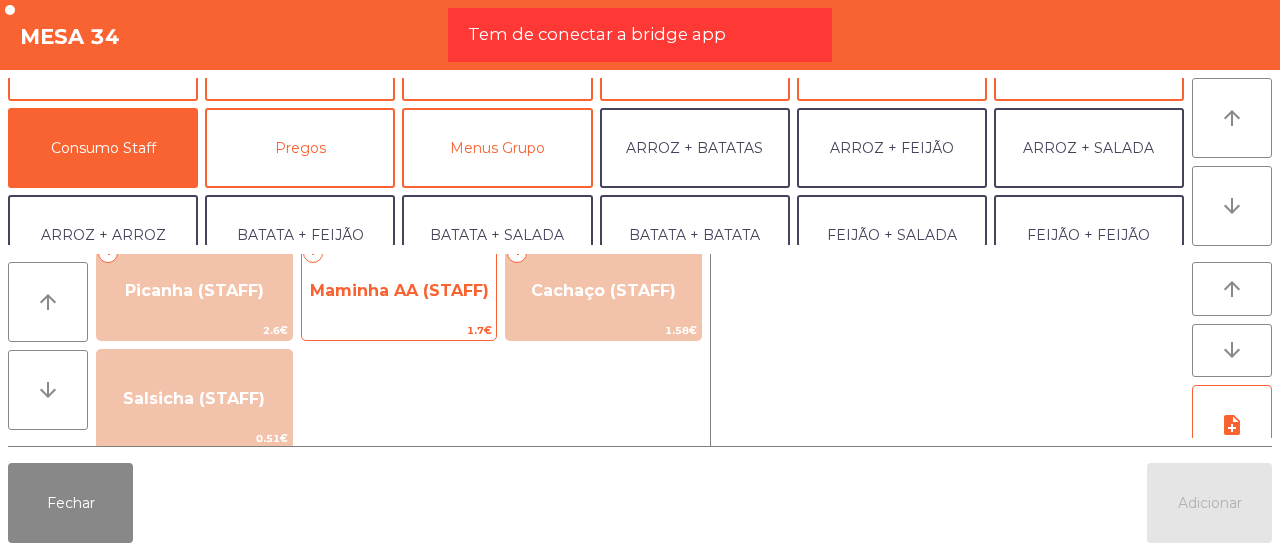click on "Maminha AA (STAFF)" 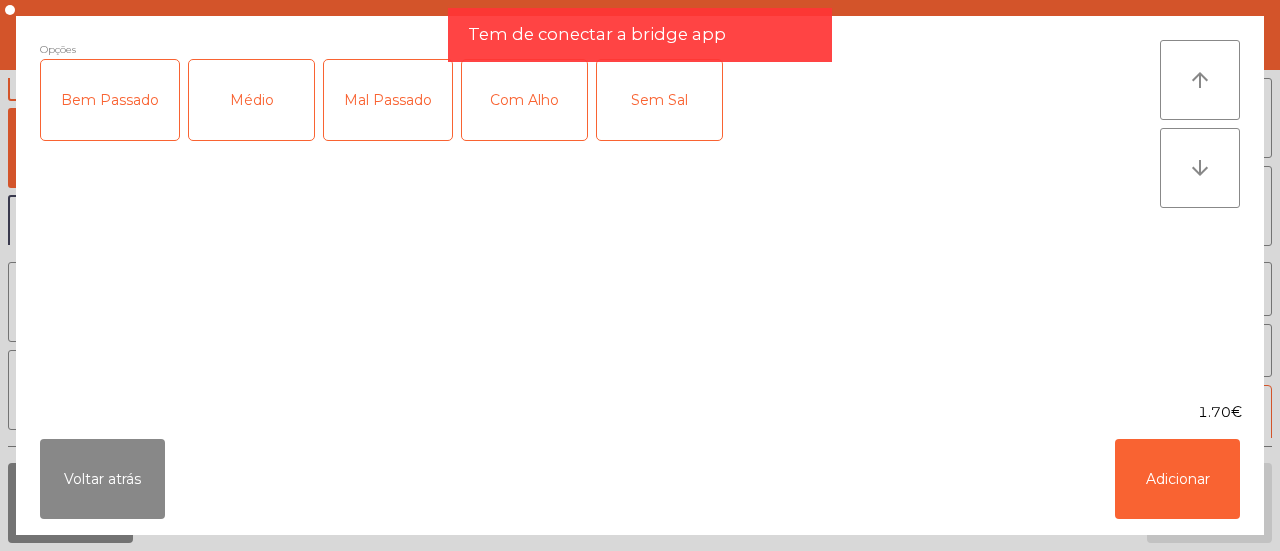 click on "Médio" 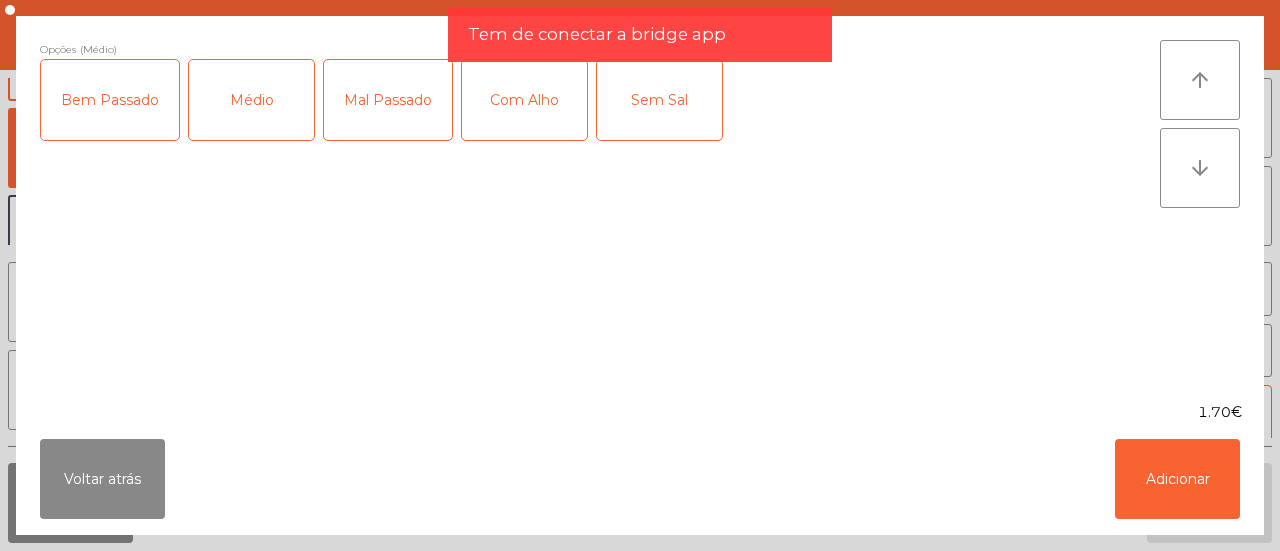 click on "Com Alho" 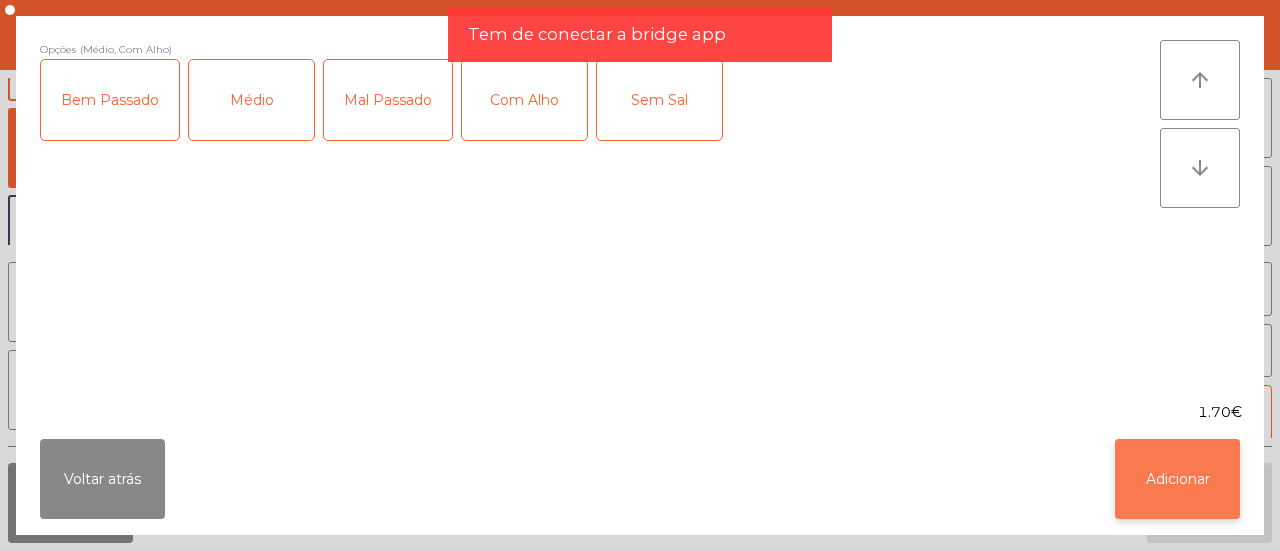click on "Adicionar" 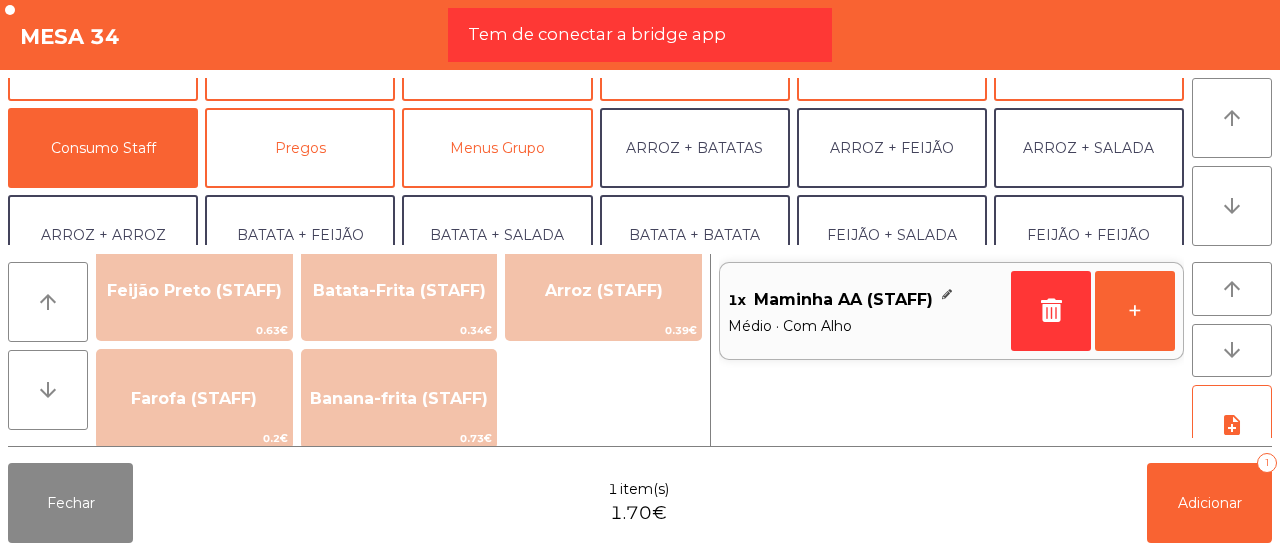 scroll, scrollTop: 889, scrollLeft: 0, axis: vertical 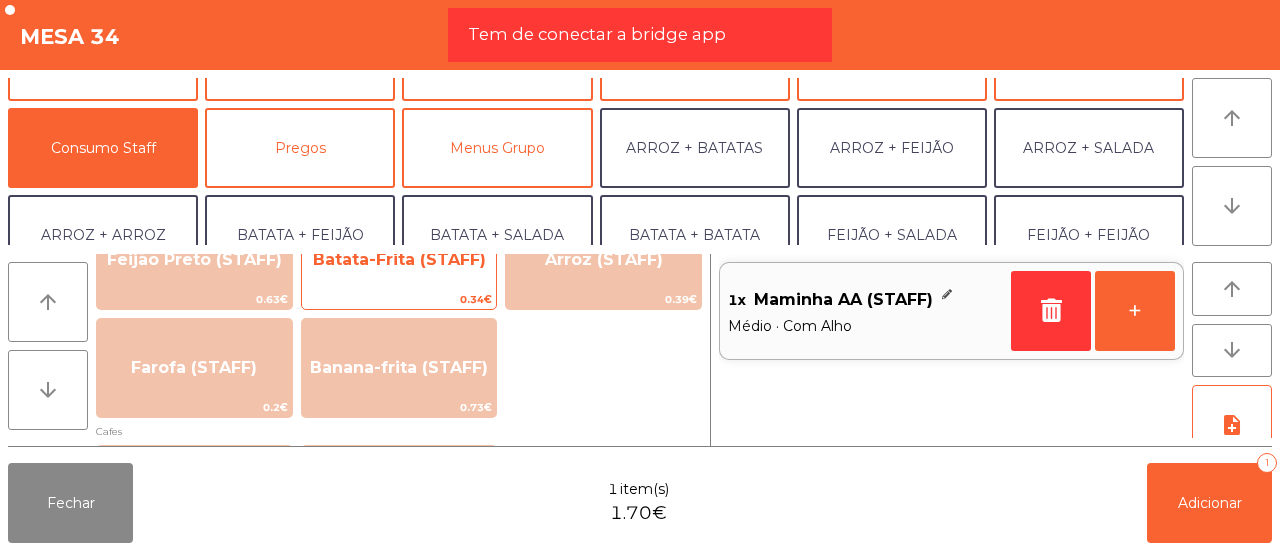 click on "0.34€" 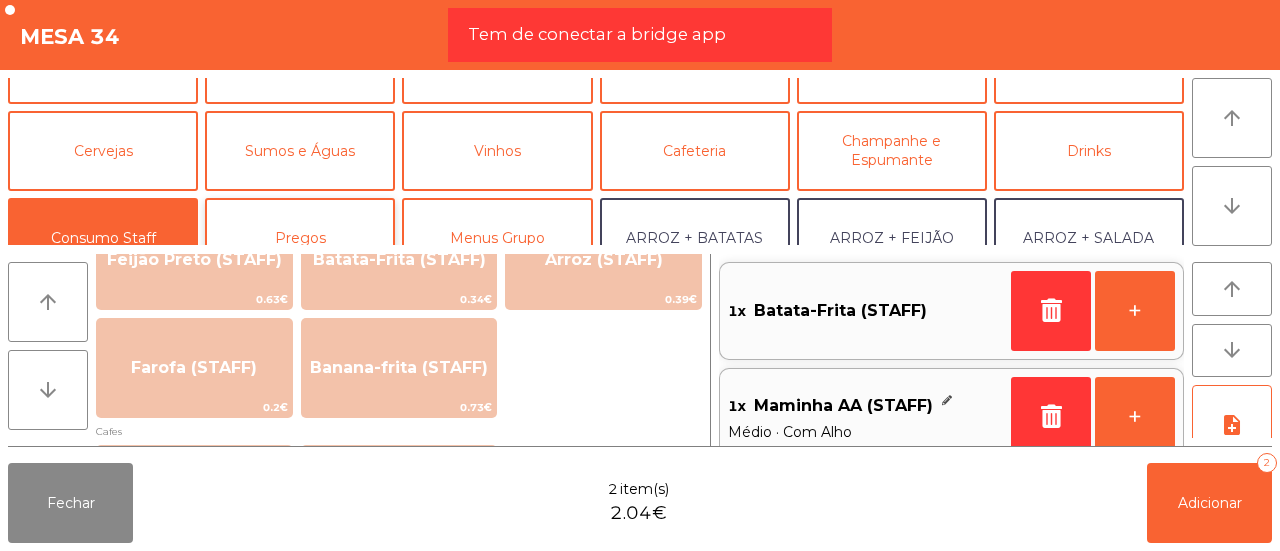 scroll, scrollTop: 0, scrollLeft: 0, axis: both 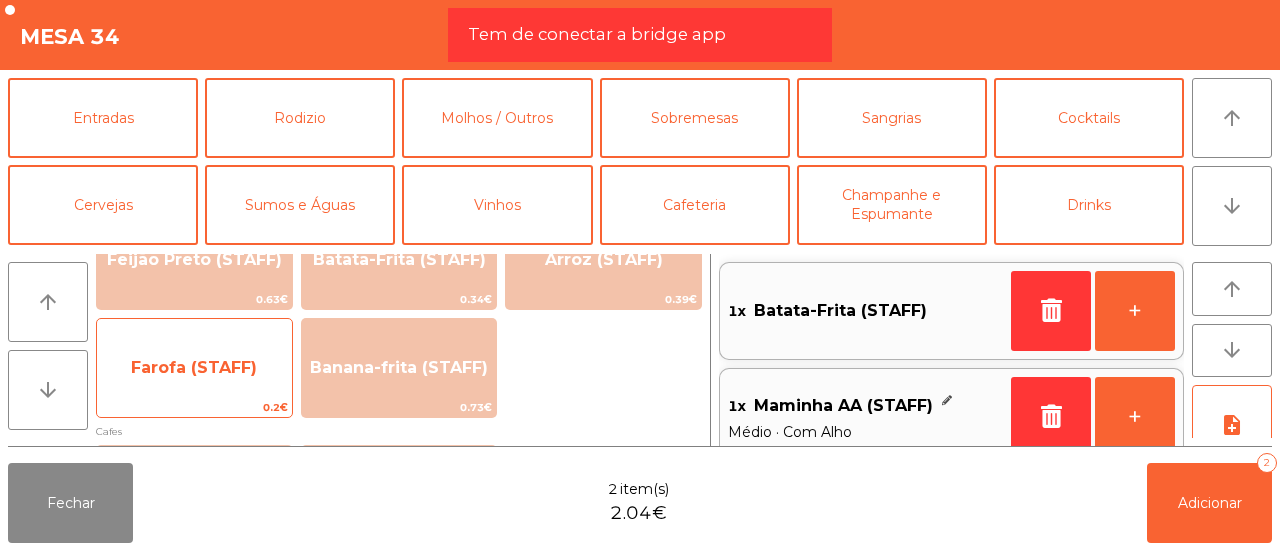 click on "Farofa (STAFF)" 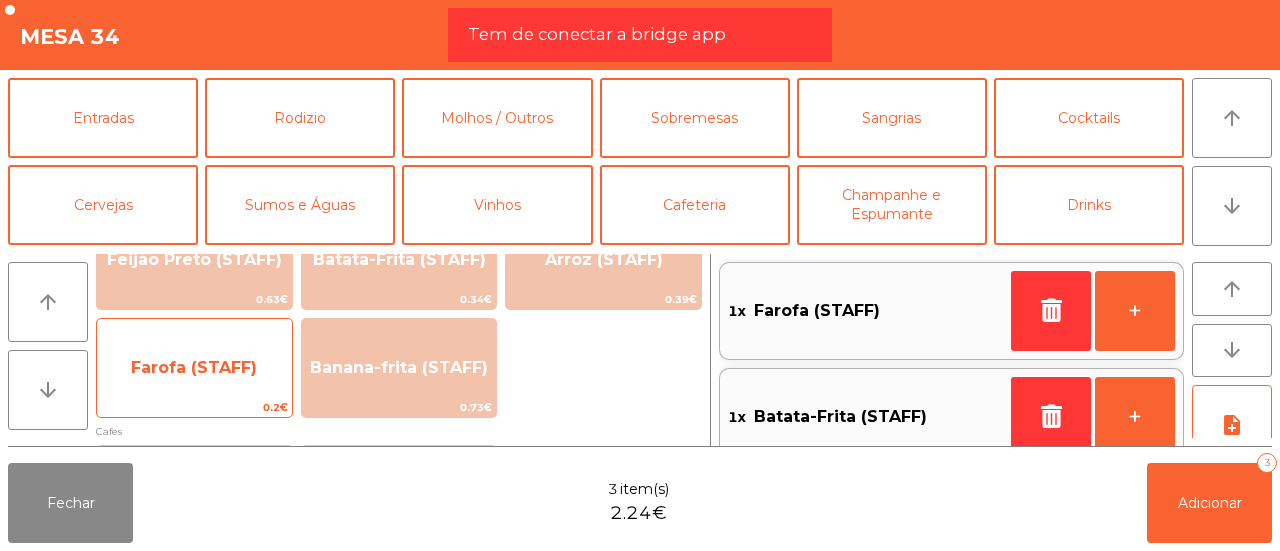 scroll, scrollTop: 8, scrollLeft: 0, axis: vertical 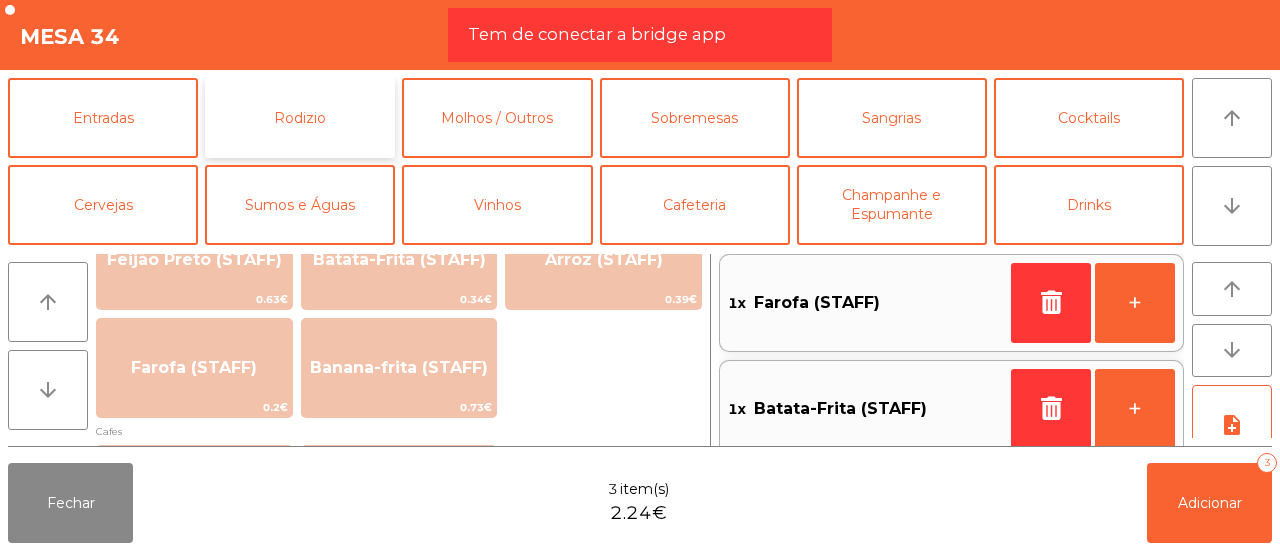 click on "Rodizio" 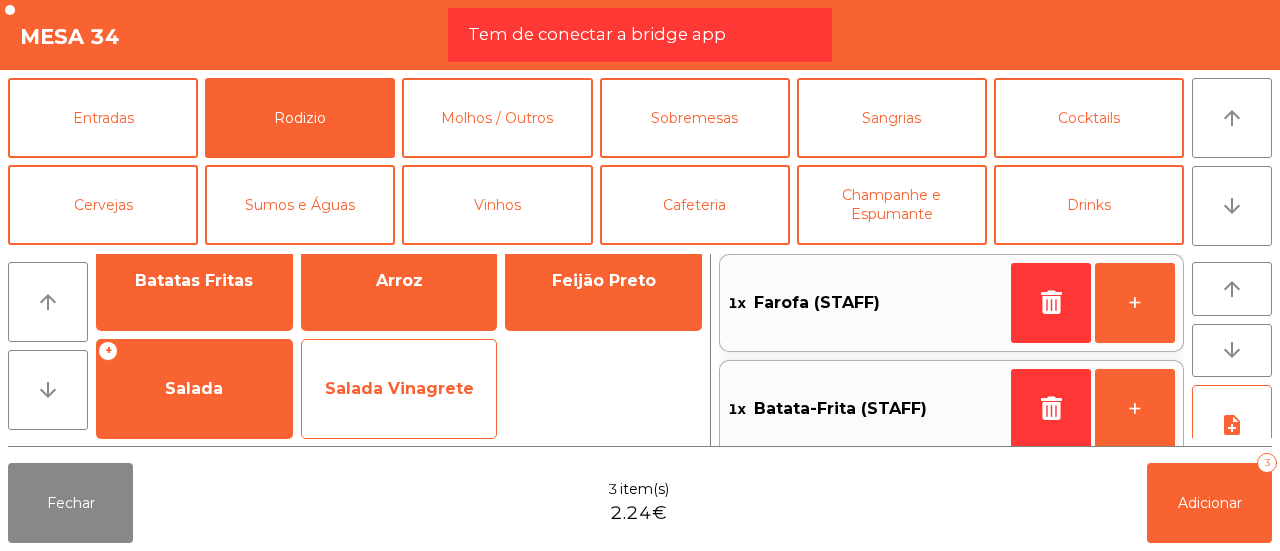 click on "Salada Vinagrete" 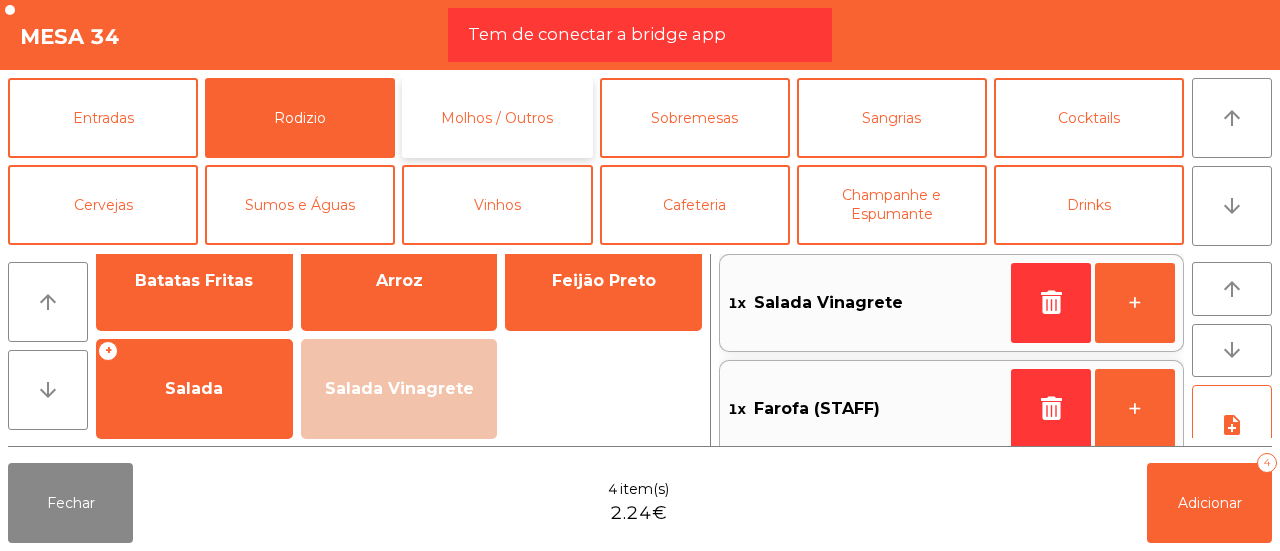 click on "Molhos / Outros" 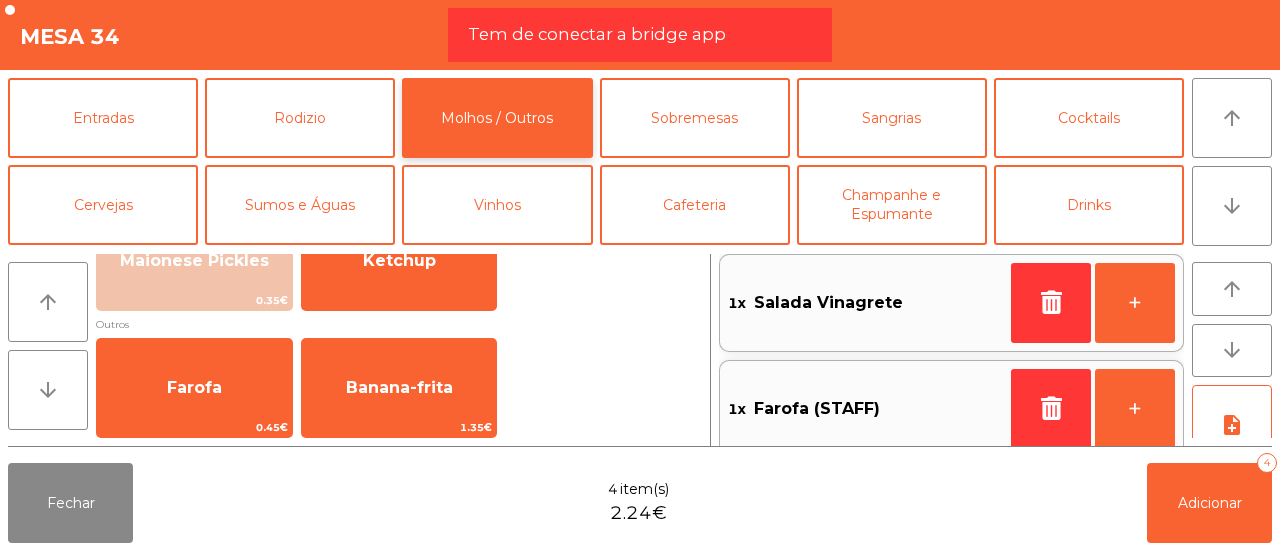 scroll, scrollTop: 182, scrollLeft: 0, axis: vertical 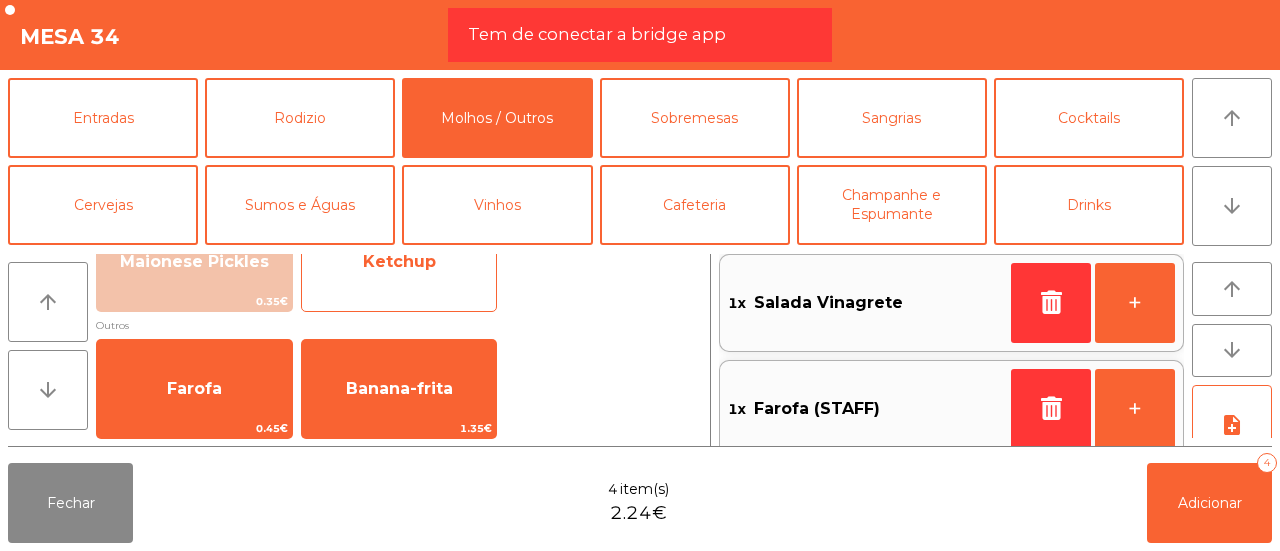 click on "Ketchup" 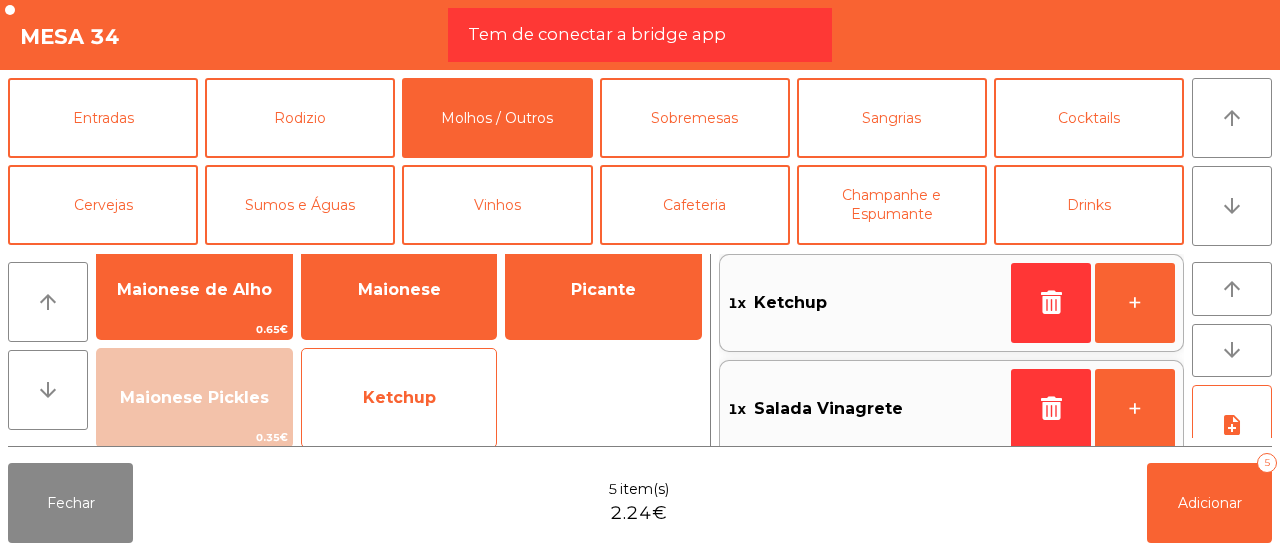 scroll, scrollTop: 34, scrollLeft: 0, axis: vertical 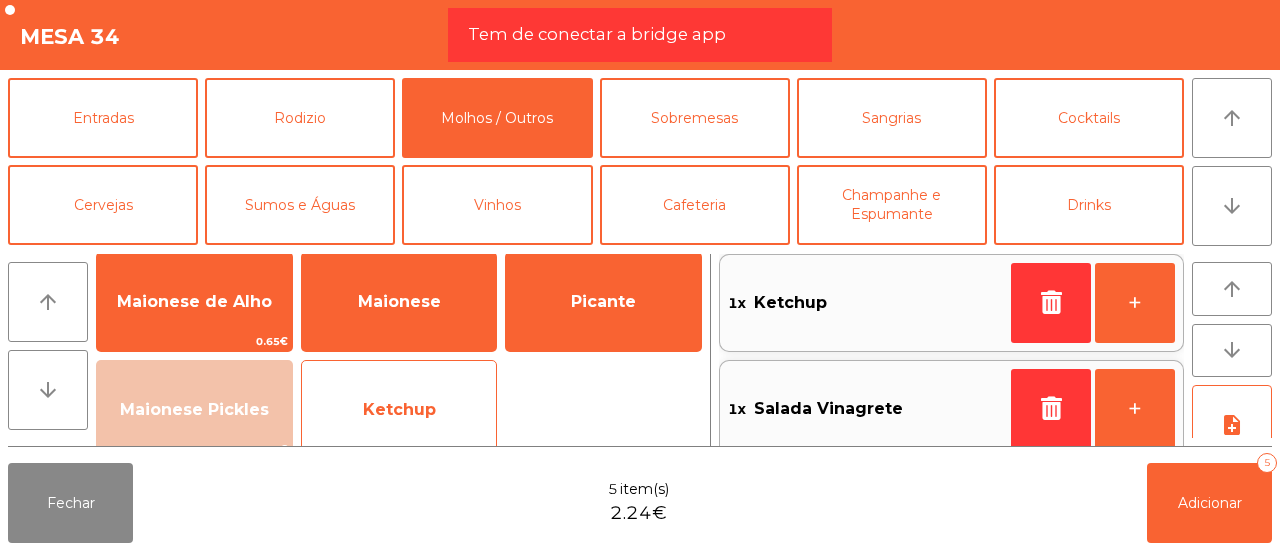 click on "Maionese" 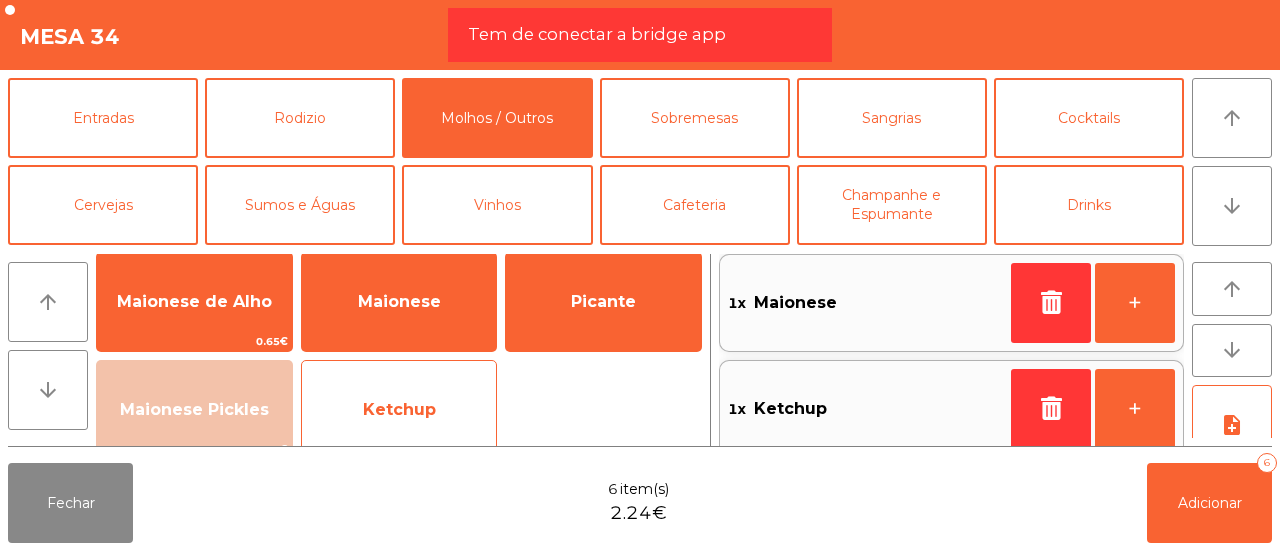 click on "Maionese" 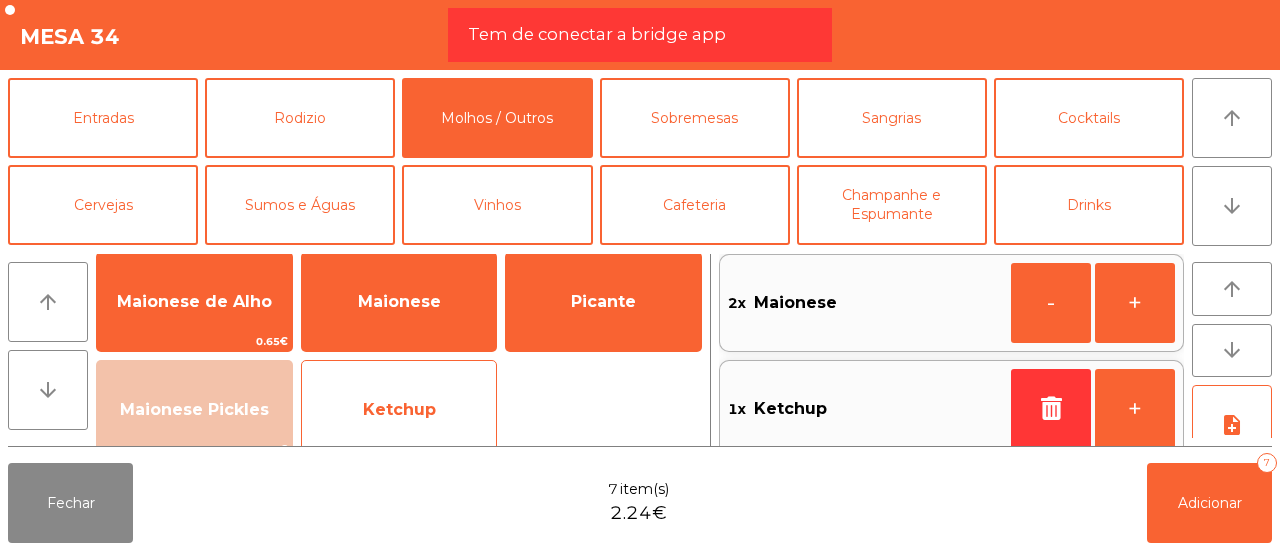 click on "Ketchup" 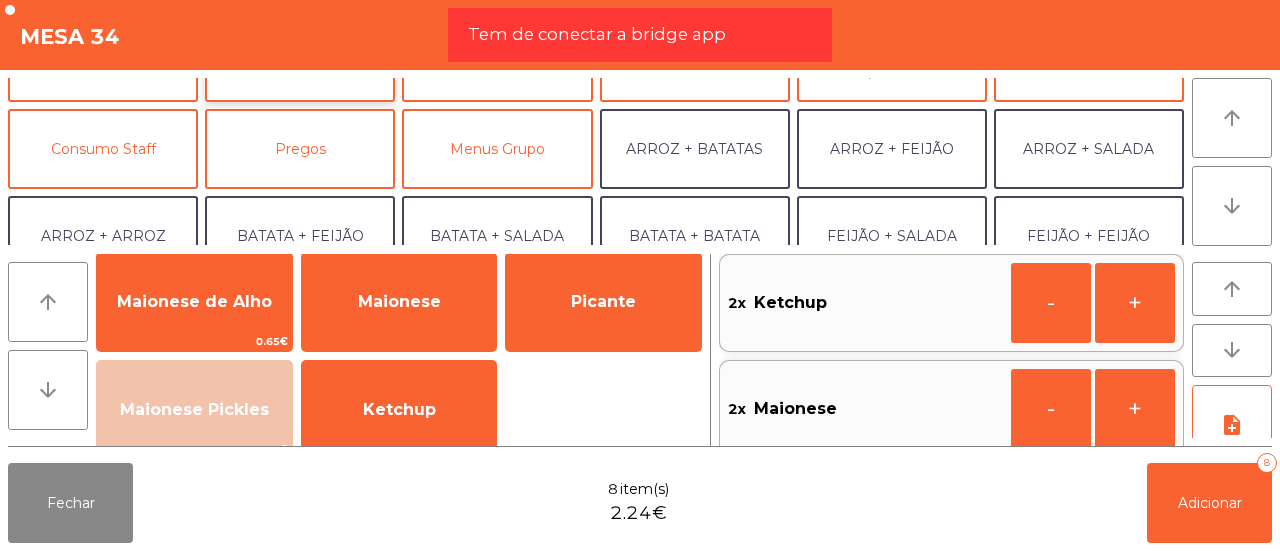 scroll, scrollTop: 150, scrollLeft: 0, axis: vertical 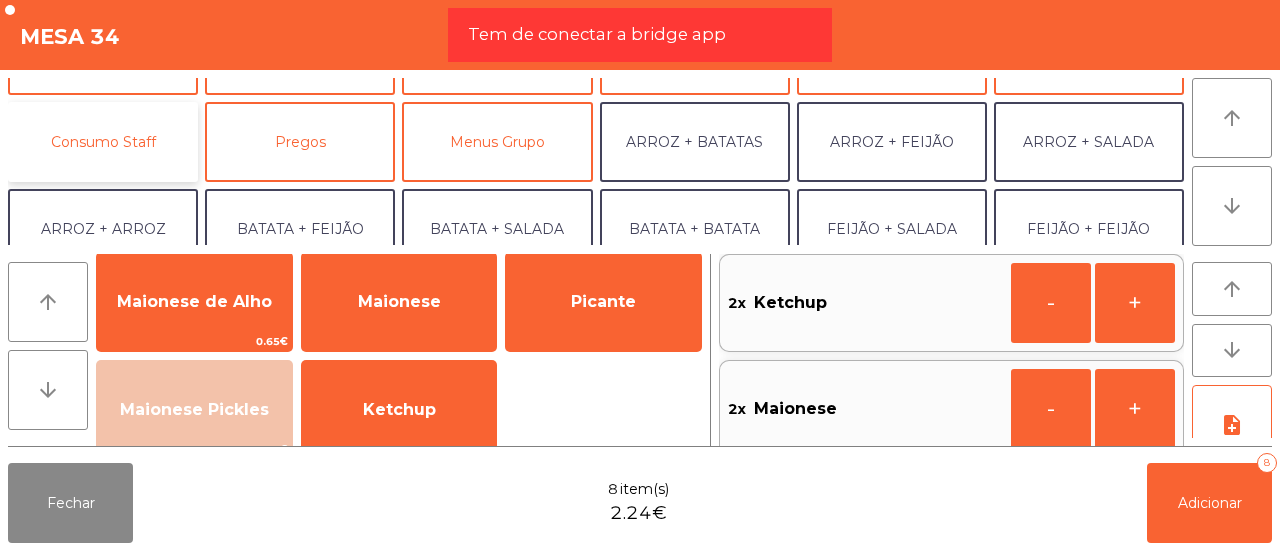 click on "Consumo Staff" 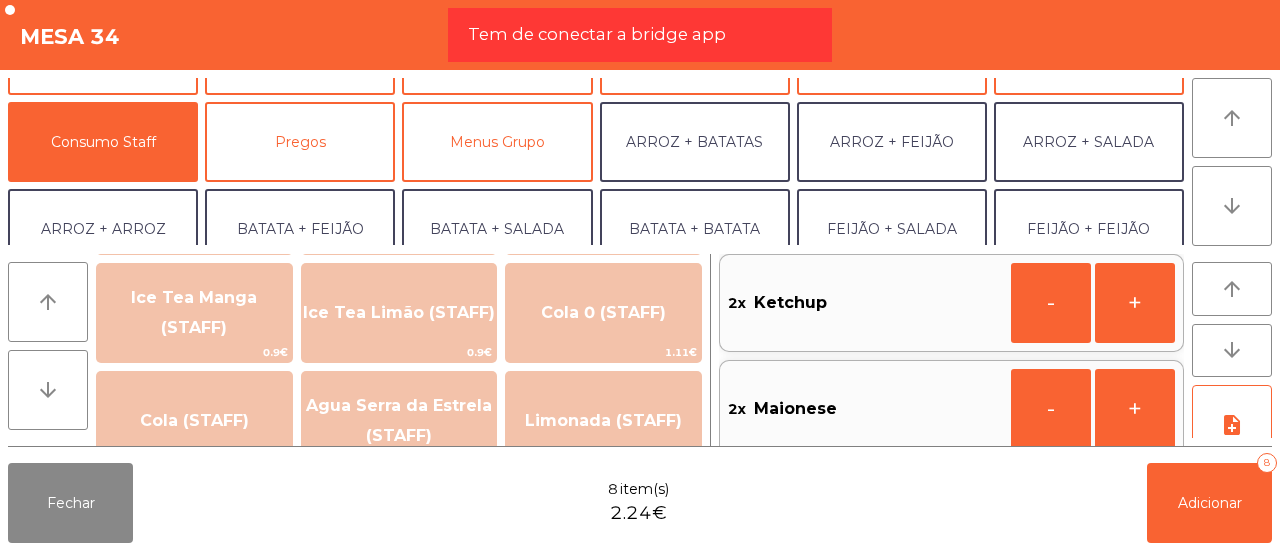 scroll, scrollTop: 366, scrollLeft: 0, axis: vertical 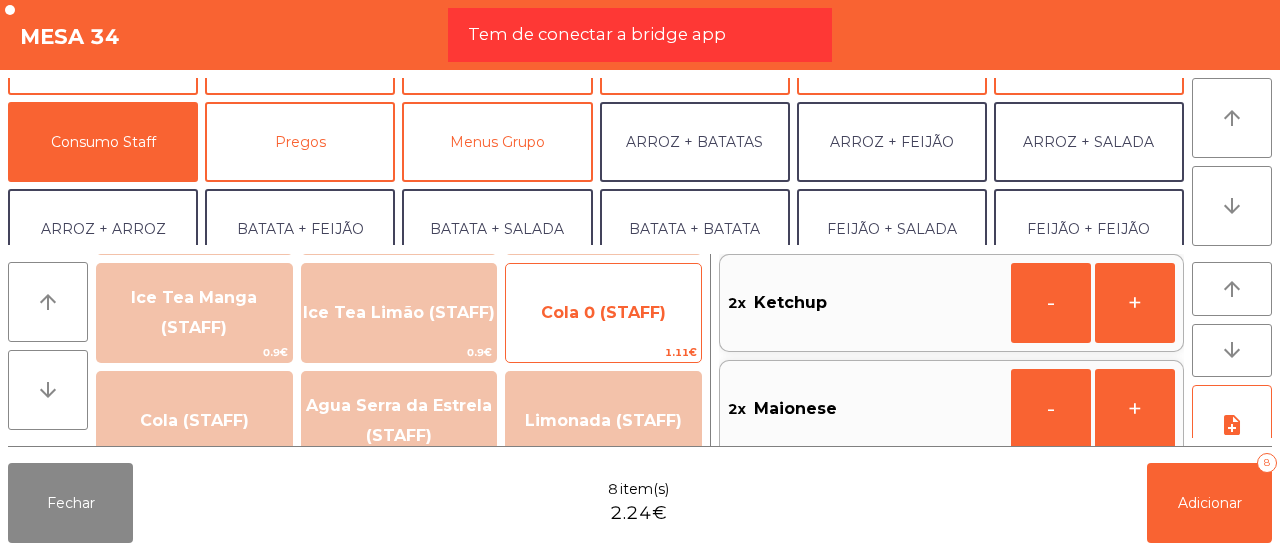 click on "Cola 0 (STAFF)" 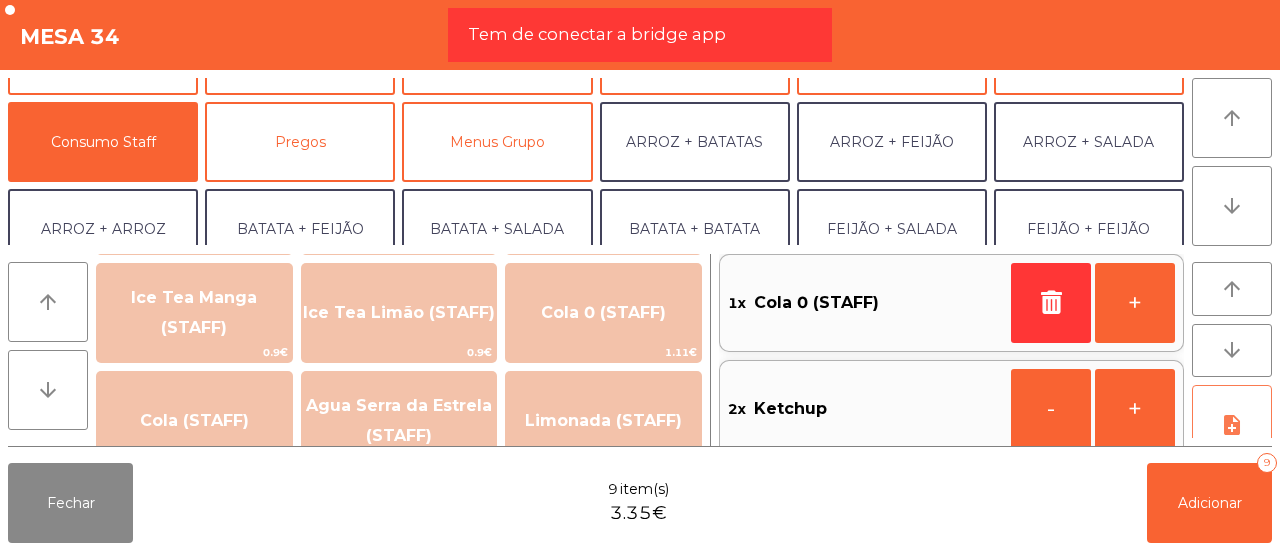 click on "note_add" 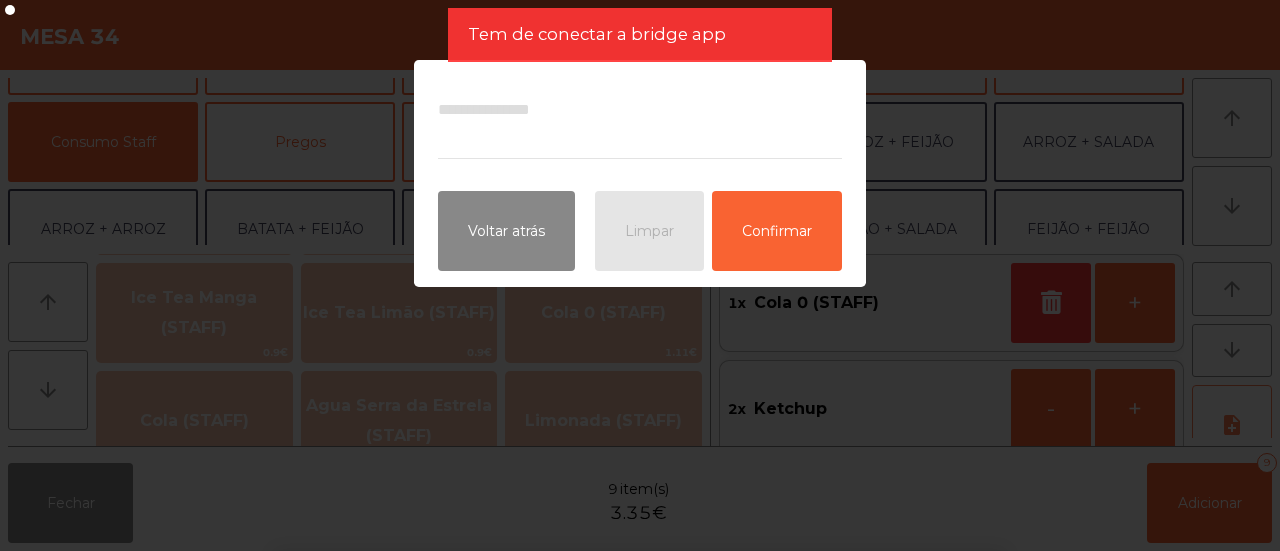 click on "` 1 2 3 4 5 6 7 8 9 0 - = keyboard_backspace keyboard_tab q w e r t y u i o p [ ] \ keyboard_capslock a s d f g h j k l ; ' keyboard_return keyboard_arrow_up z x c v b n m , . / keyboard_arrow_up" at bounding box center (640, 427) 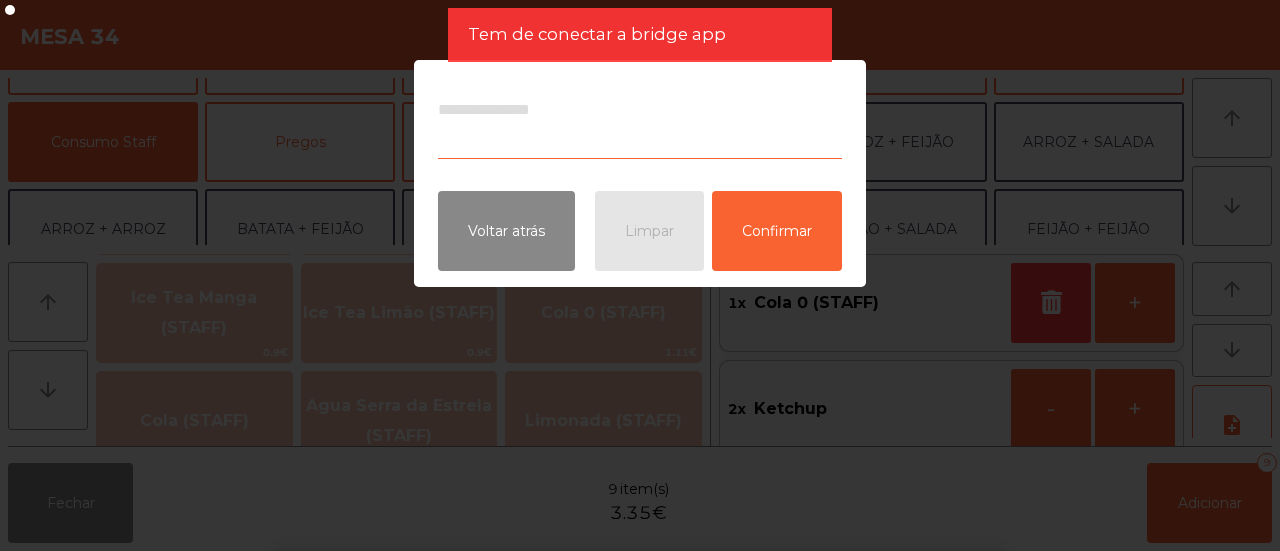 click at bounding box center [640, 121] 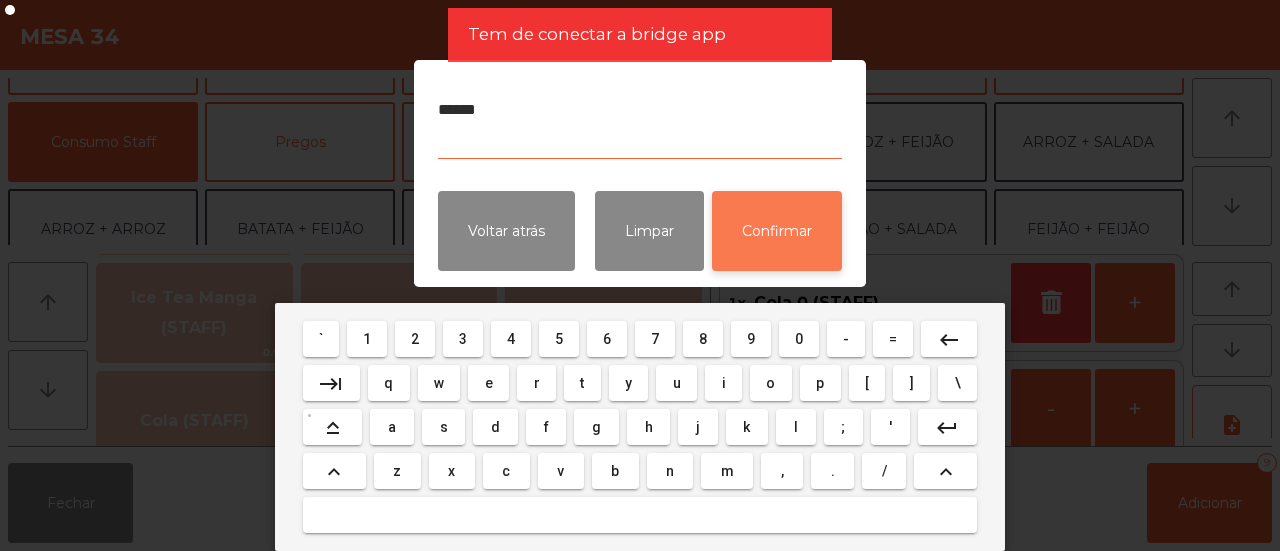 type on "******" 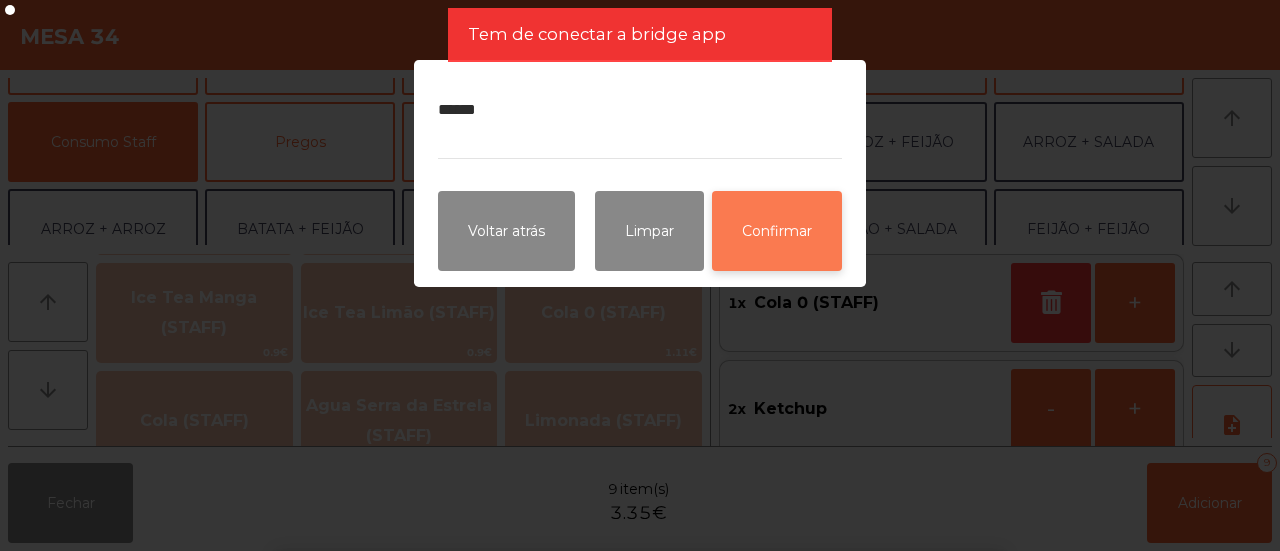 click on "Confirmar" 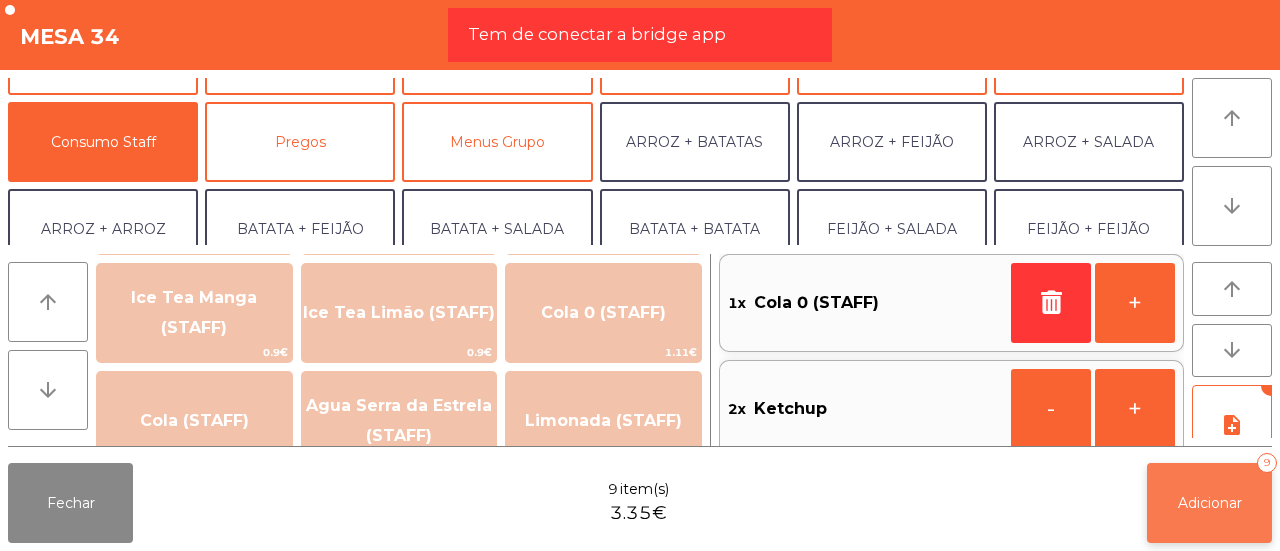 click on "Adicionar   9" 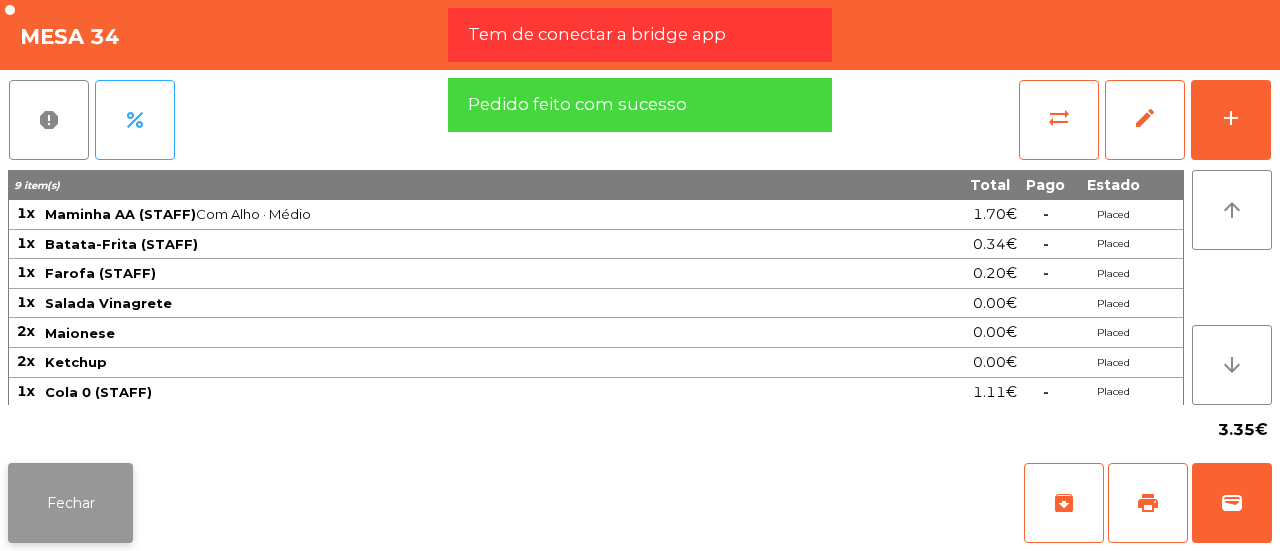 click on "Fechar" 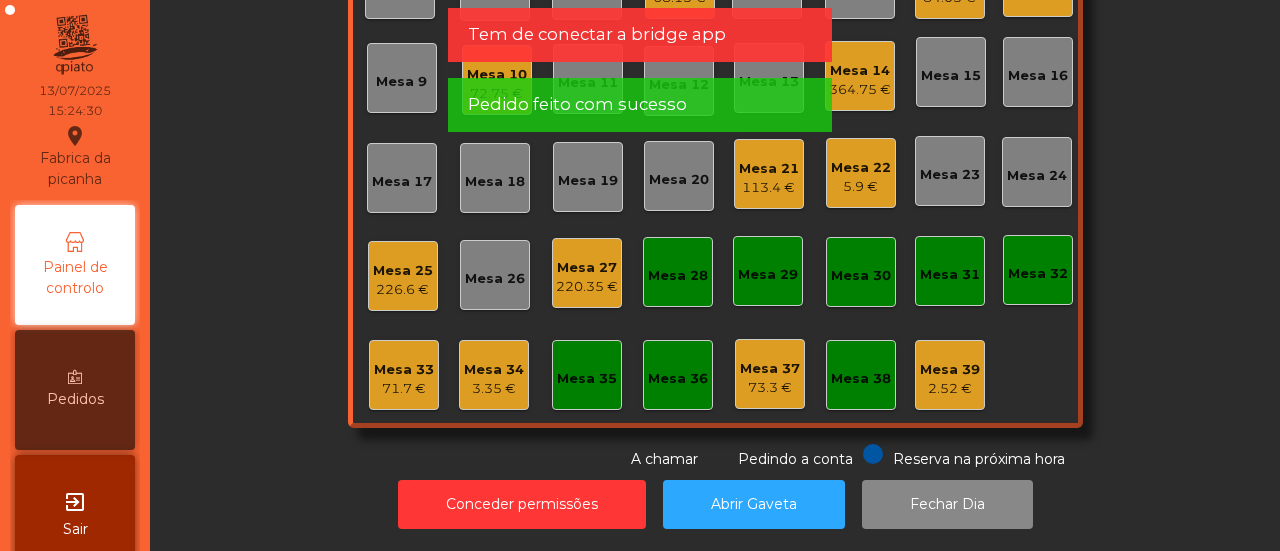 click on "Mesa 35" 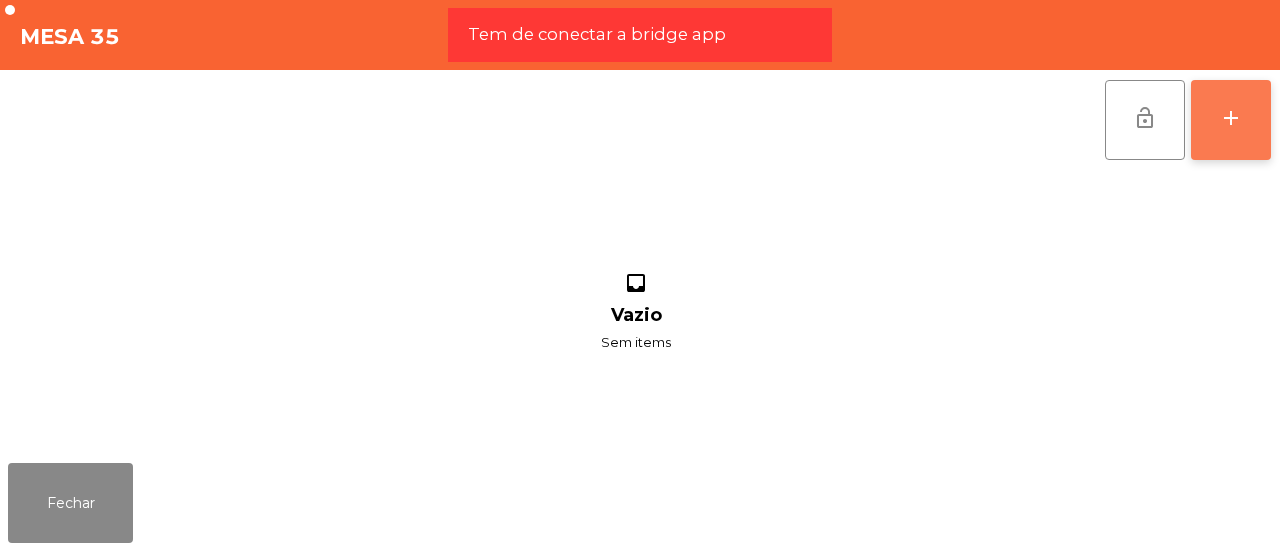 click on "add" 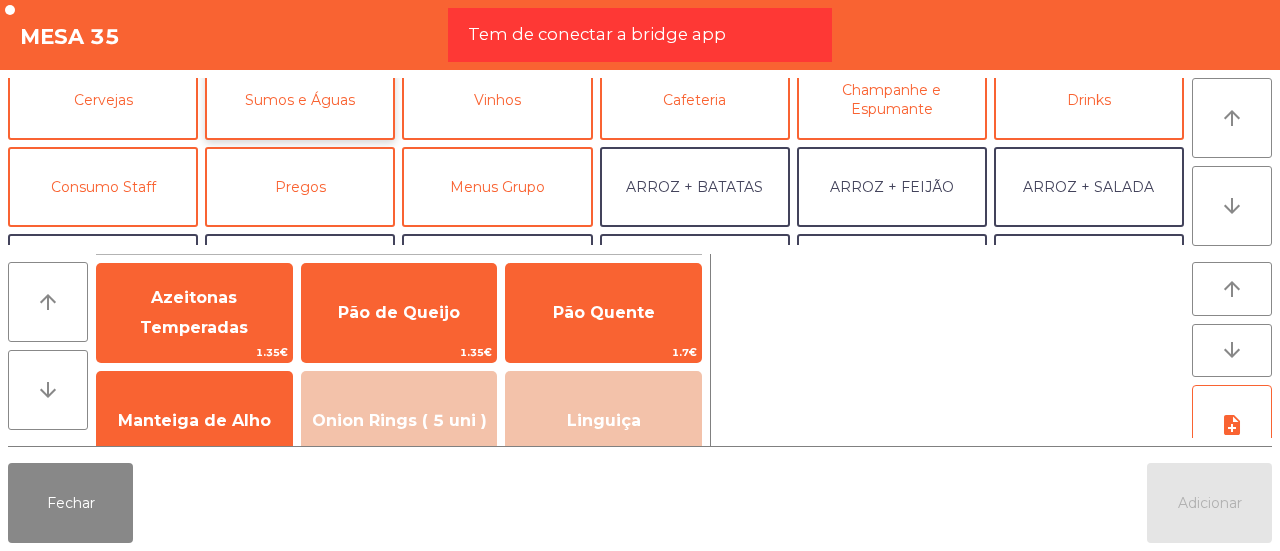 scroll, scrollTop: 132, scrollLeft: 0, axis: vertical 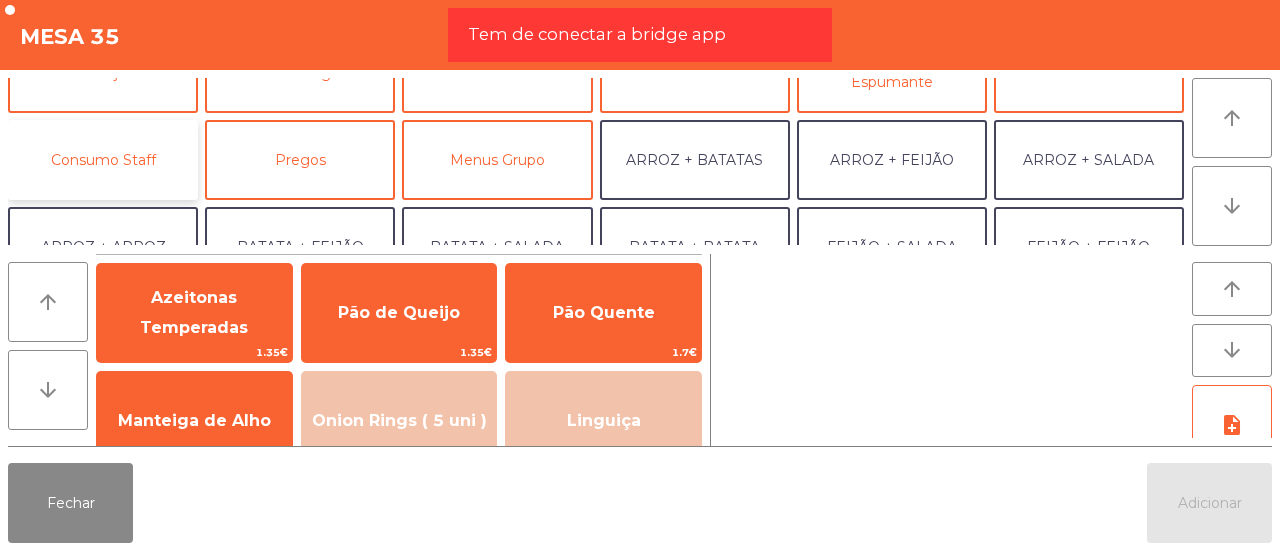 click on "Consumo Staff" 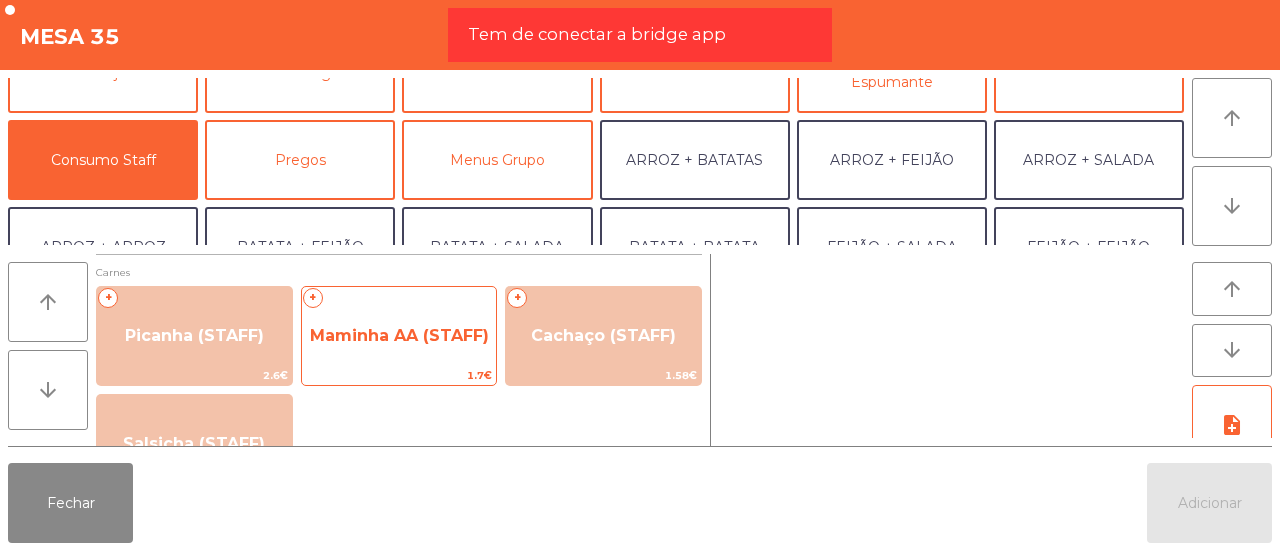 click on "Maminha AA (STAFF)" 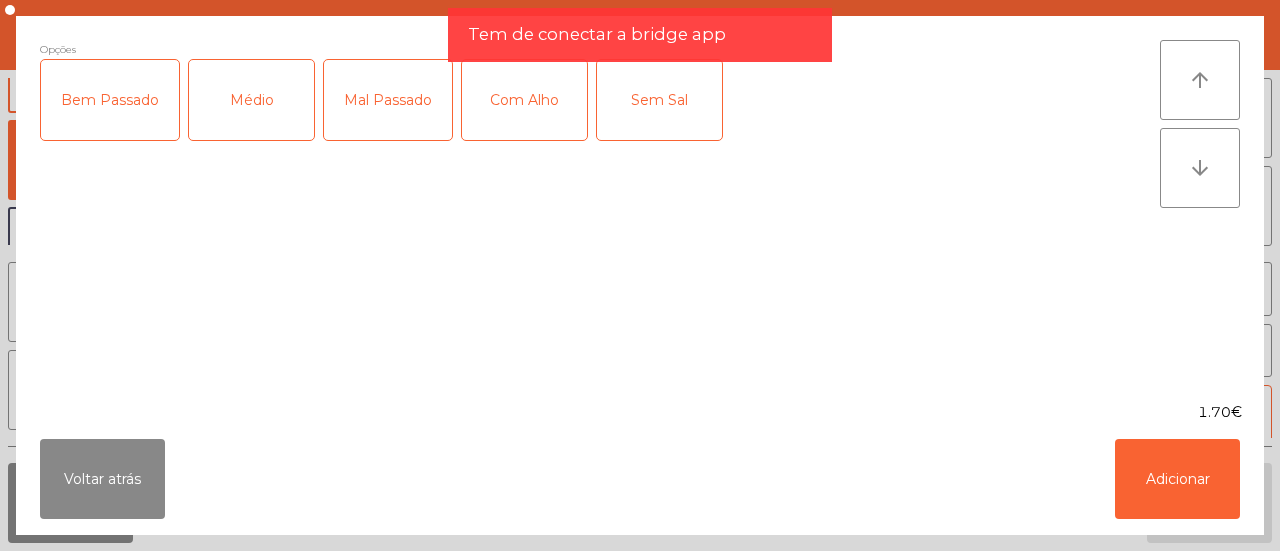 click on "Bem Passado   Médio   Mal Passado   Com Alho   Sem Sal" 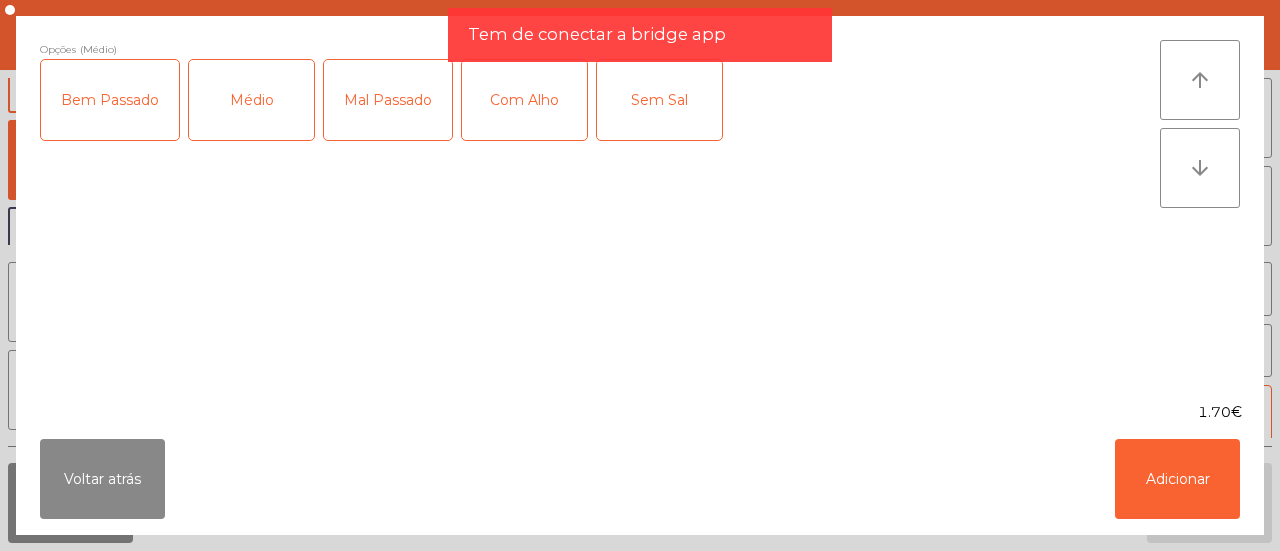 click on "Com Alho" 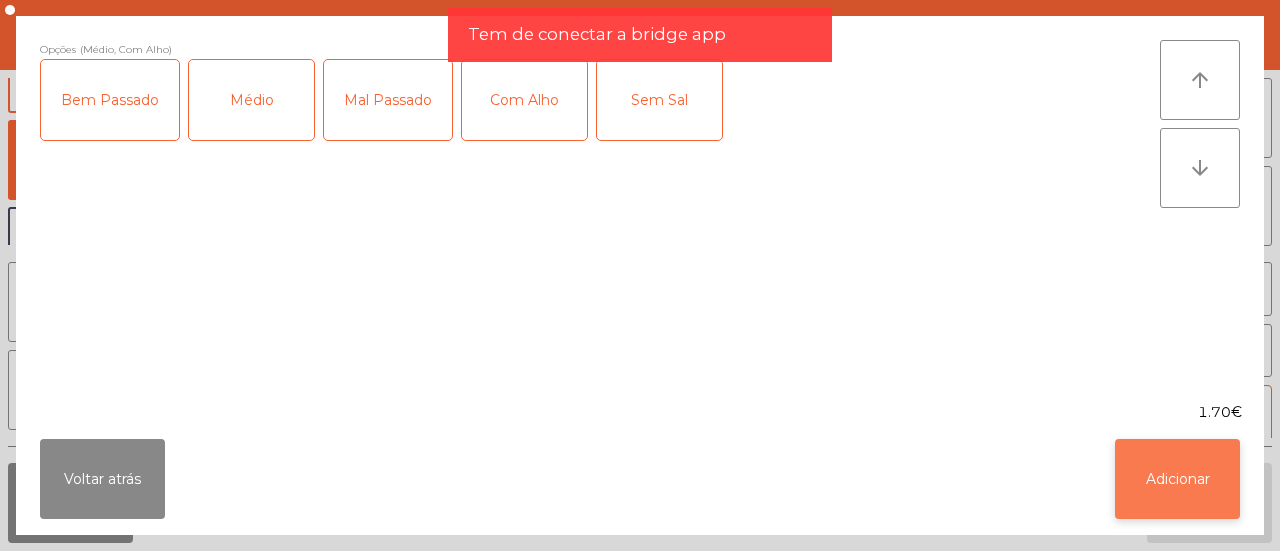 click on "Adicionar" 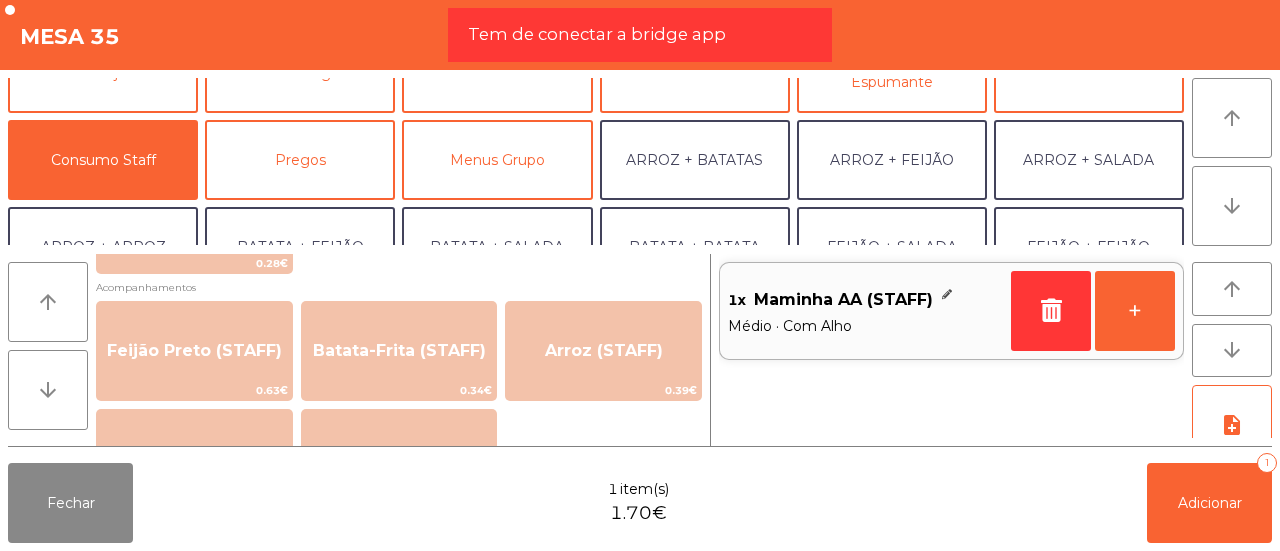 scroll, scrollTop: 816, scrollLeft: 0, axis: vertical 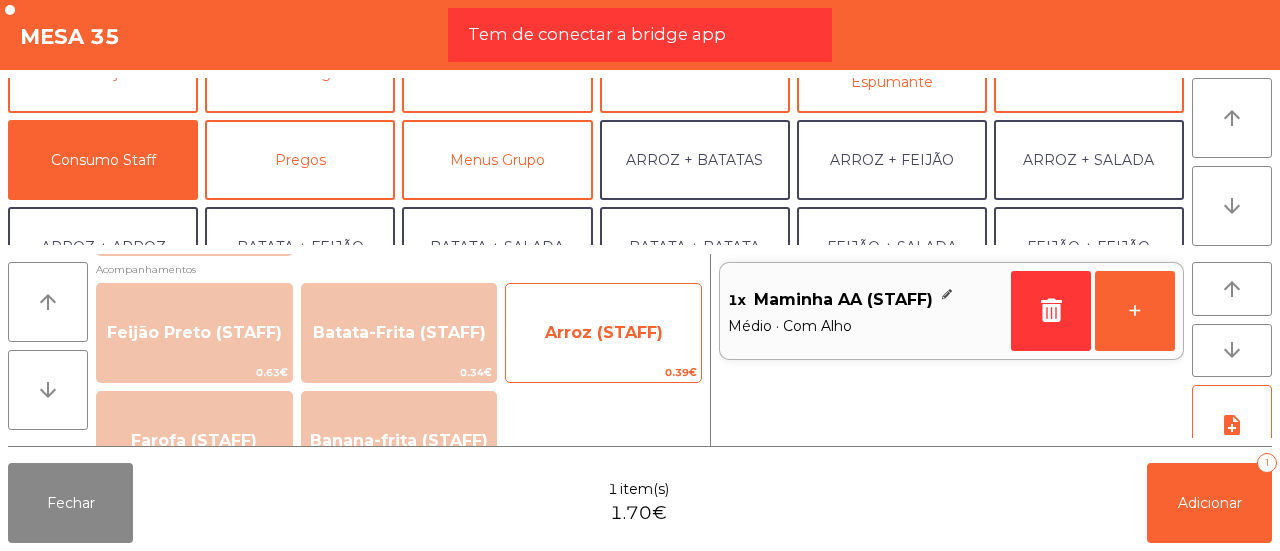 click on "Arroz (STAFF)" 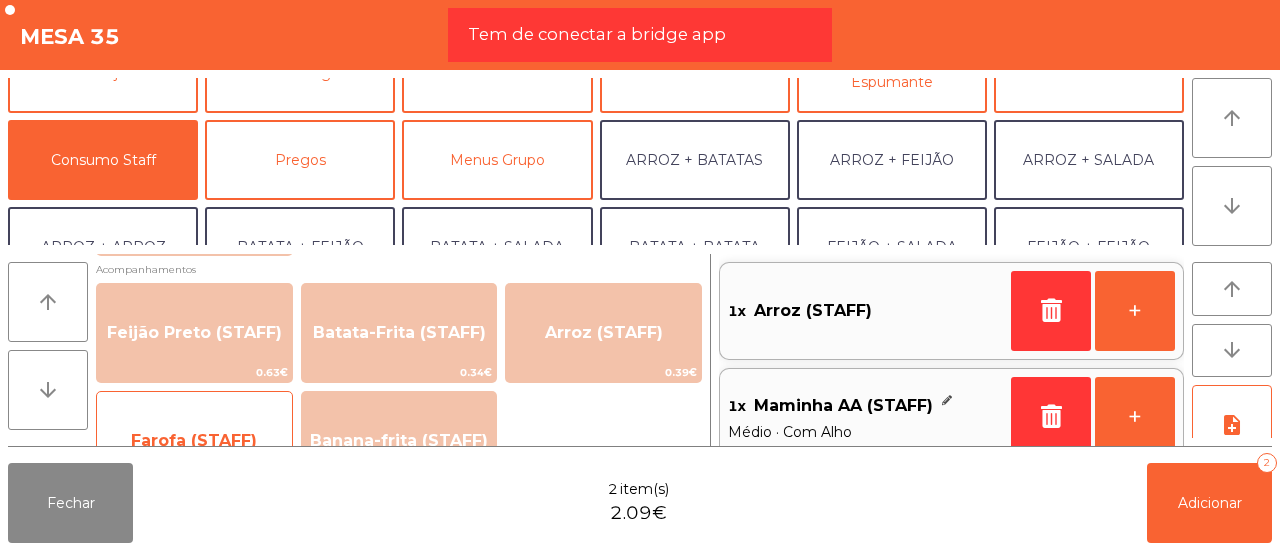 click on "Farofa (STAFF)   0.2€" 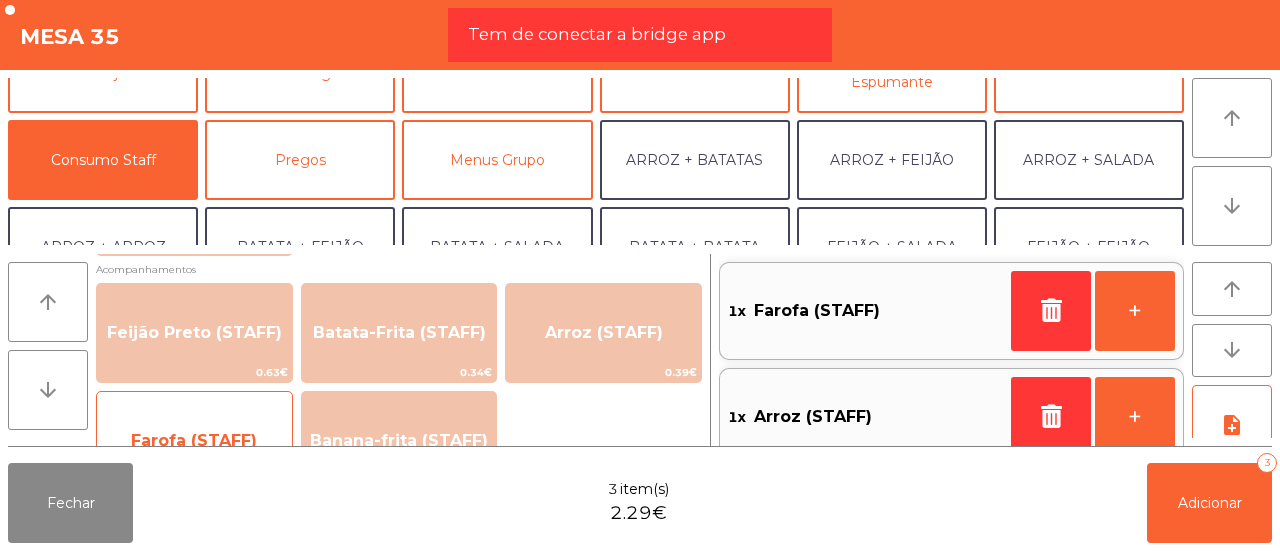 scroll, scrollTop: 8, scrollLeft: 0, axis: vertical 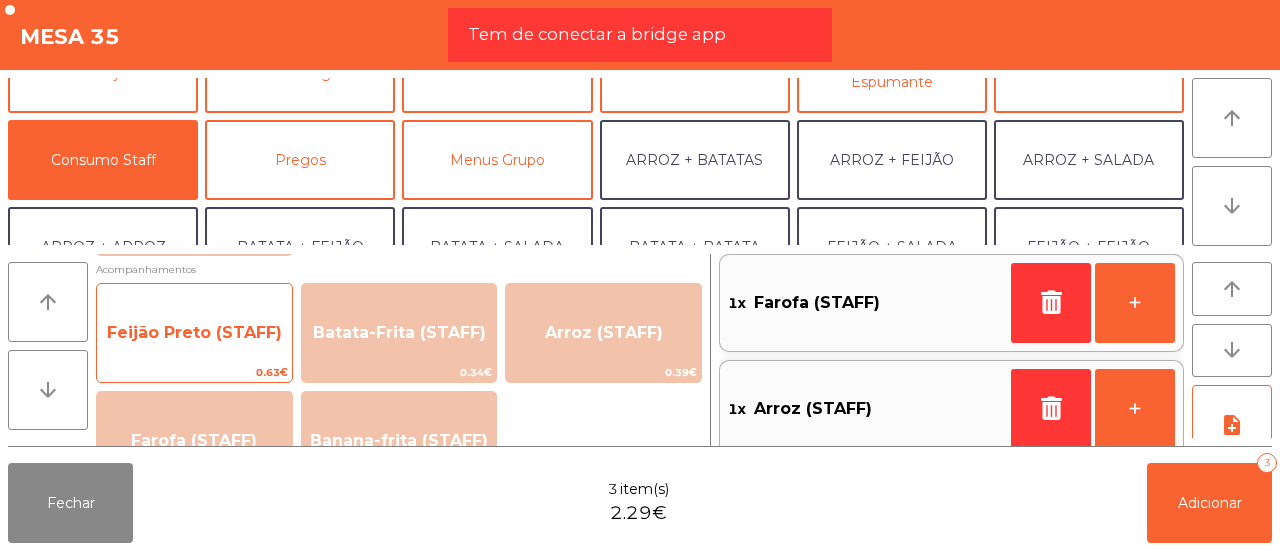click on "Feijão Preto (STAFF)" 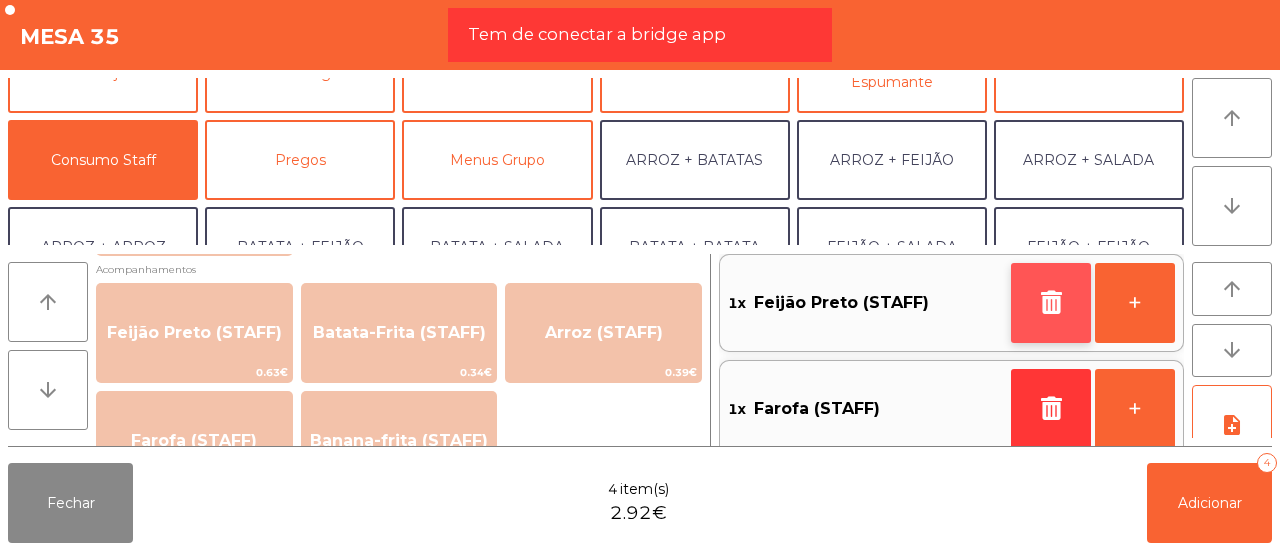 click 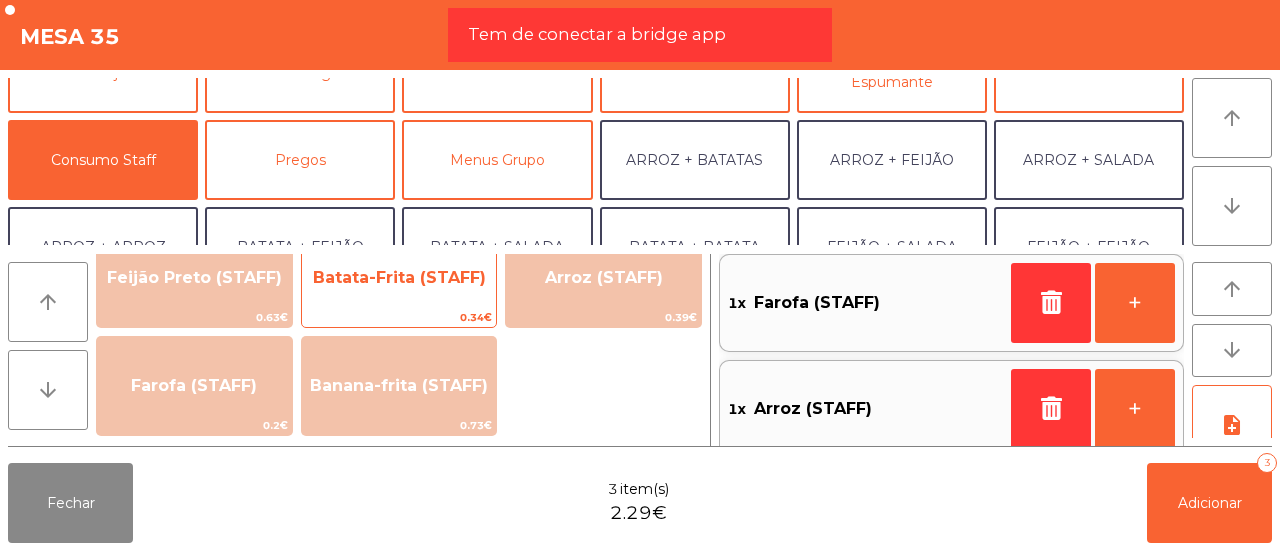 scroll, scrollTop: 874, scrollLeft: 0, axis: vertical 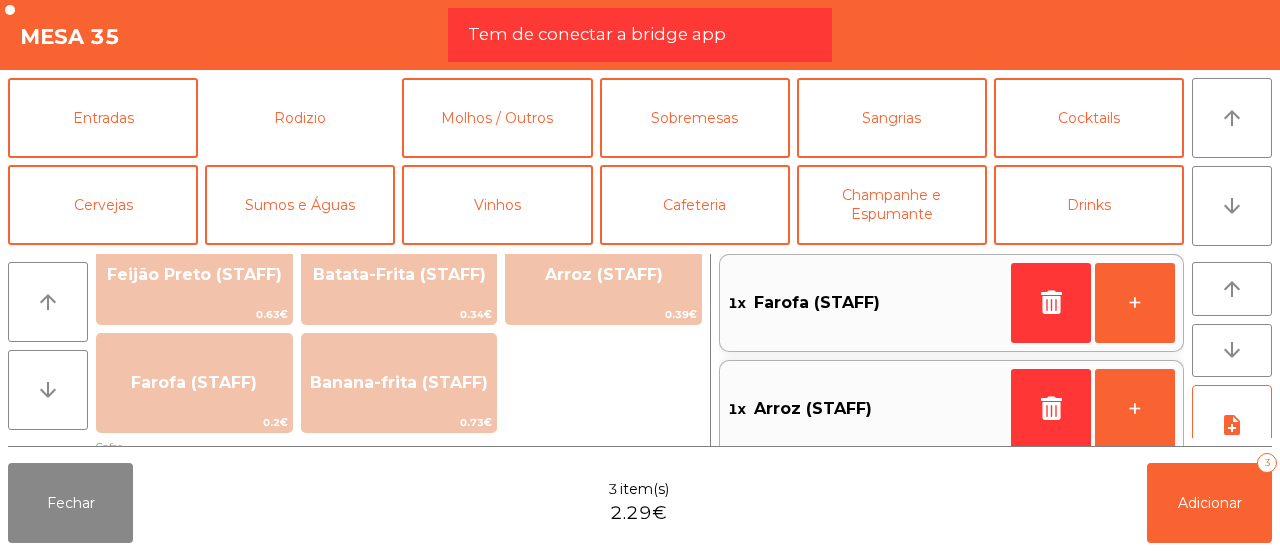 click on "Rodizio" 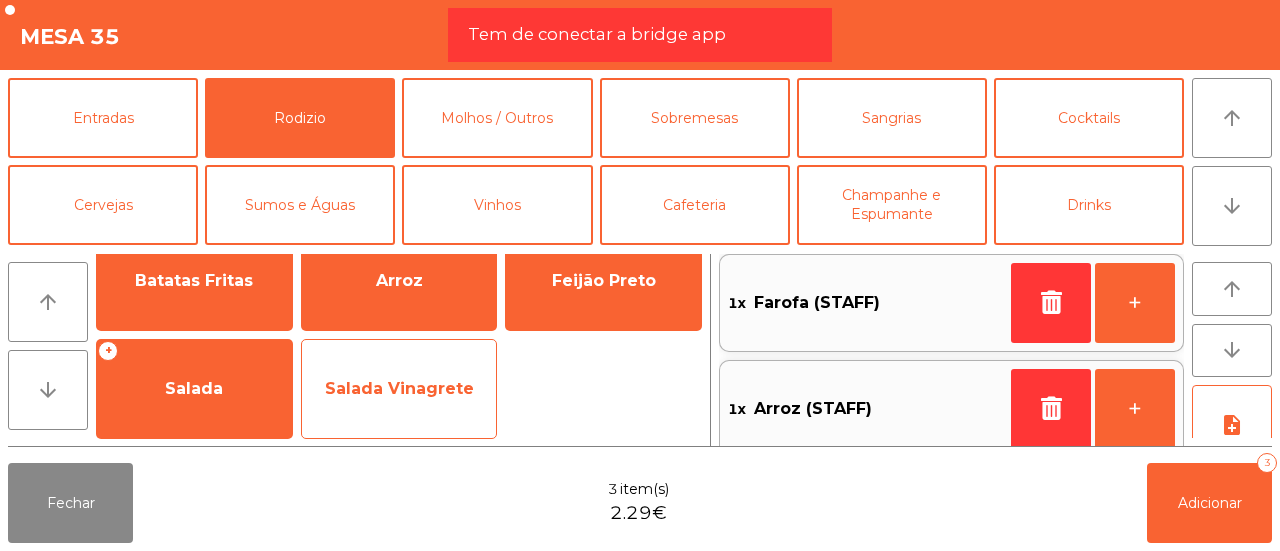 click on "Salada Vinagrete" 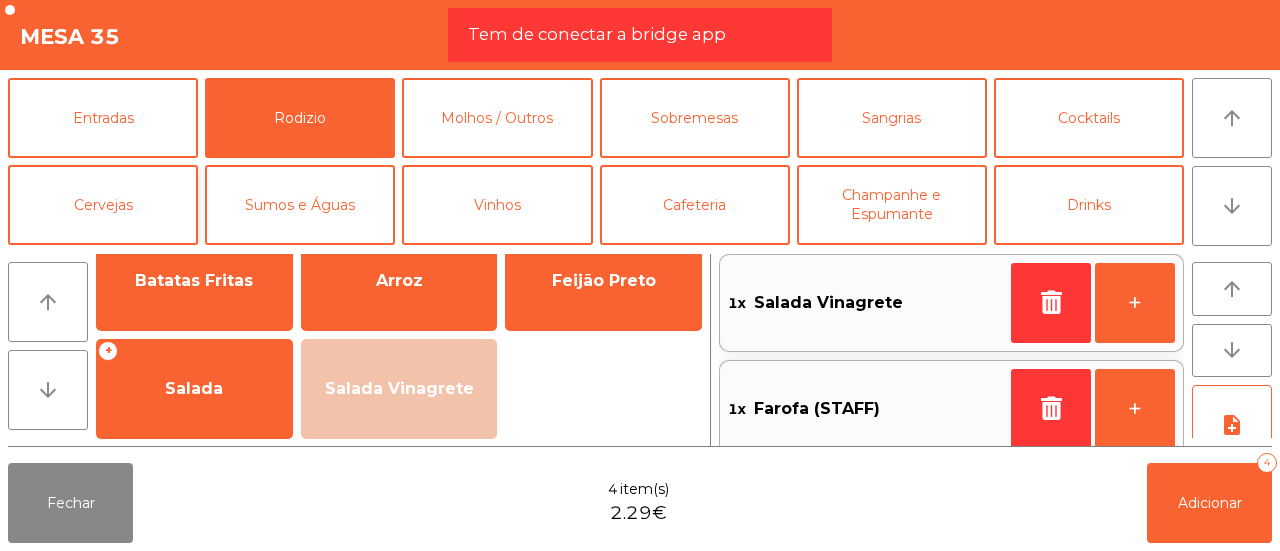 scroll, scrollTop: 73, scrollLeft: 0, axis: vertical 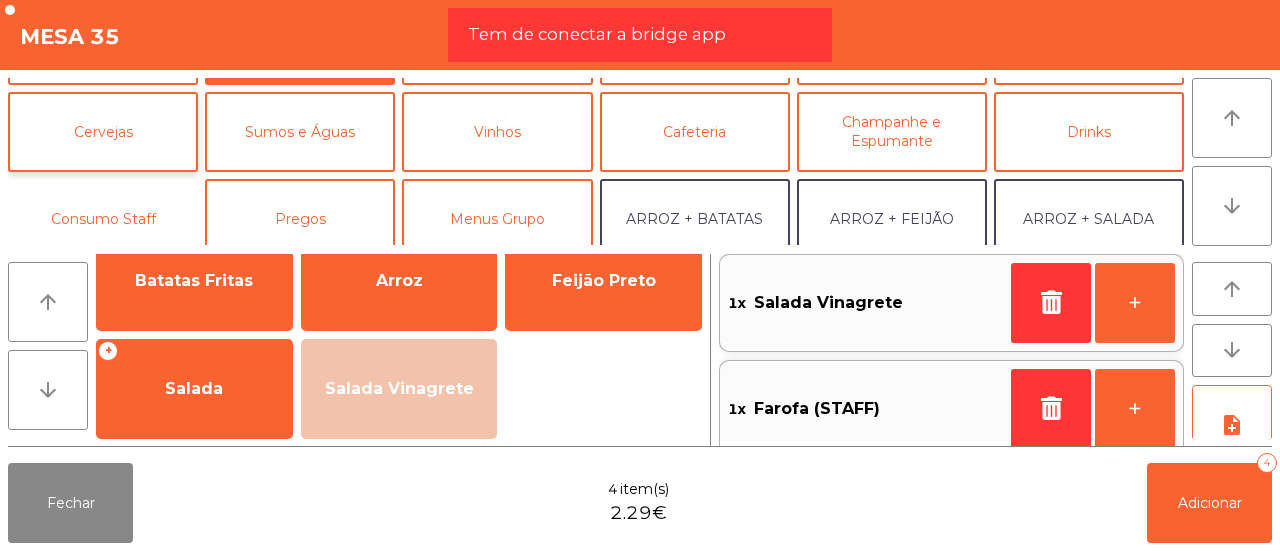 click on "Consumo Staff" 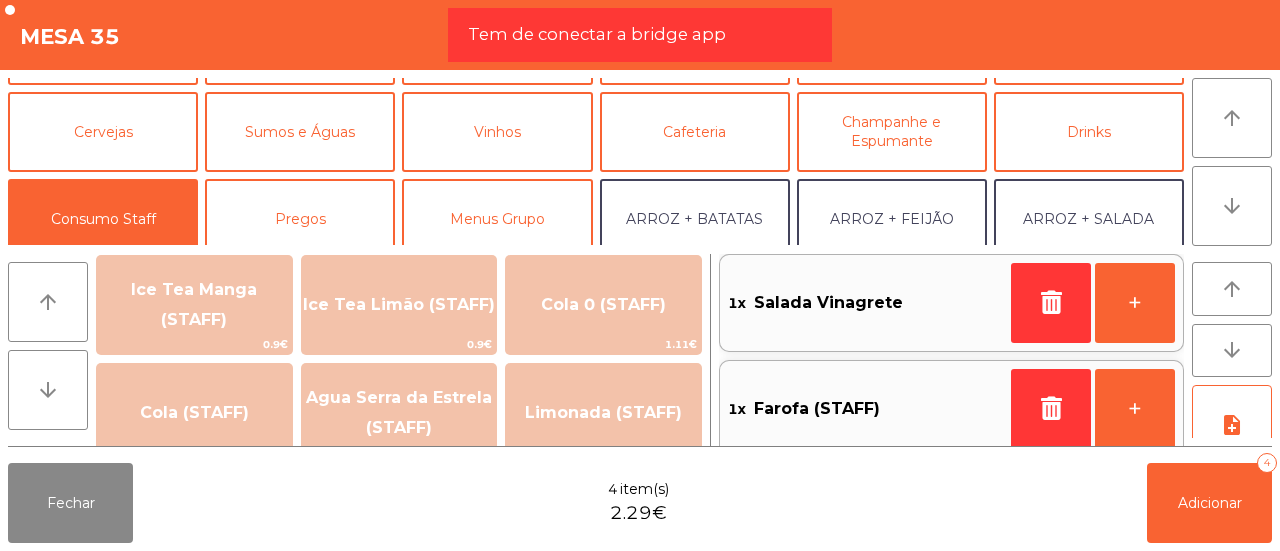 scroll, scrollTop: 369, scrollLeft: 0, axis: vertical 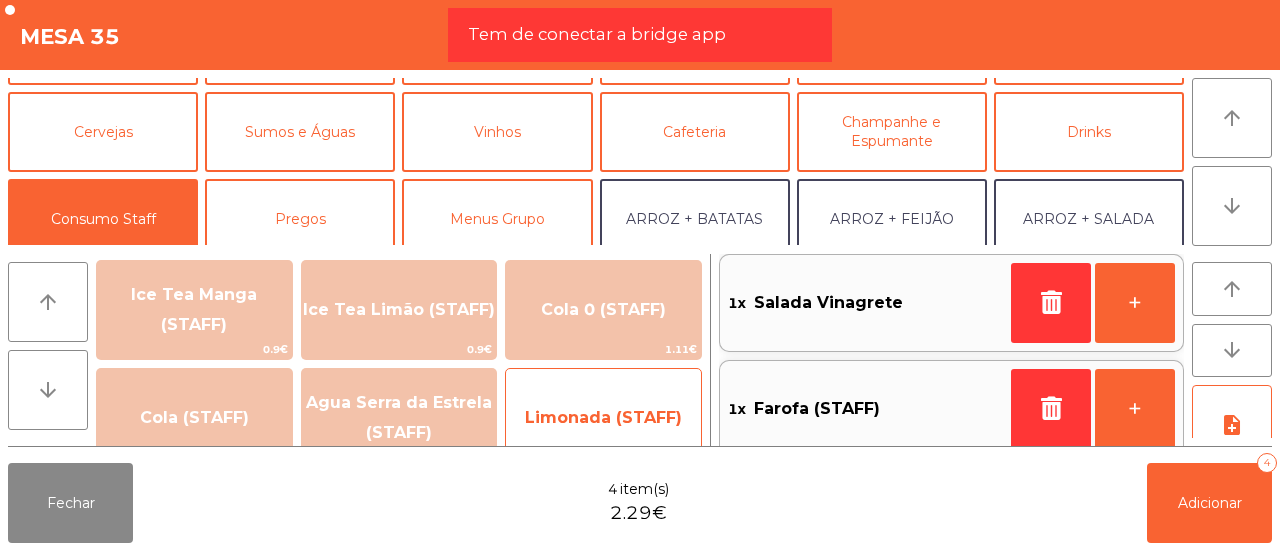 click on "Limonada (STAFF)" 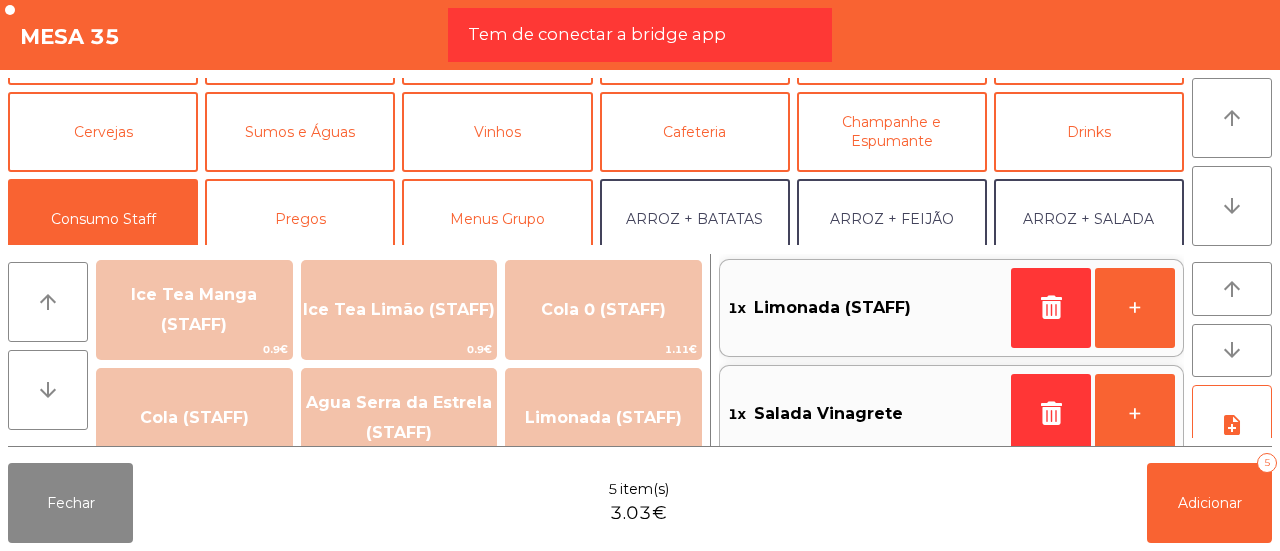 scroll, scrollTop: 0, scrollLeft: 0, axis: both 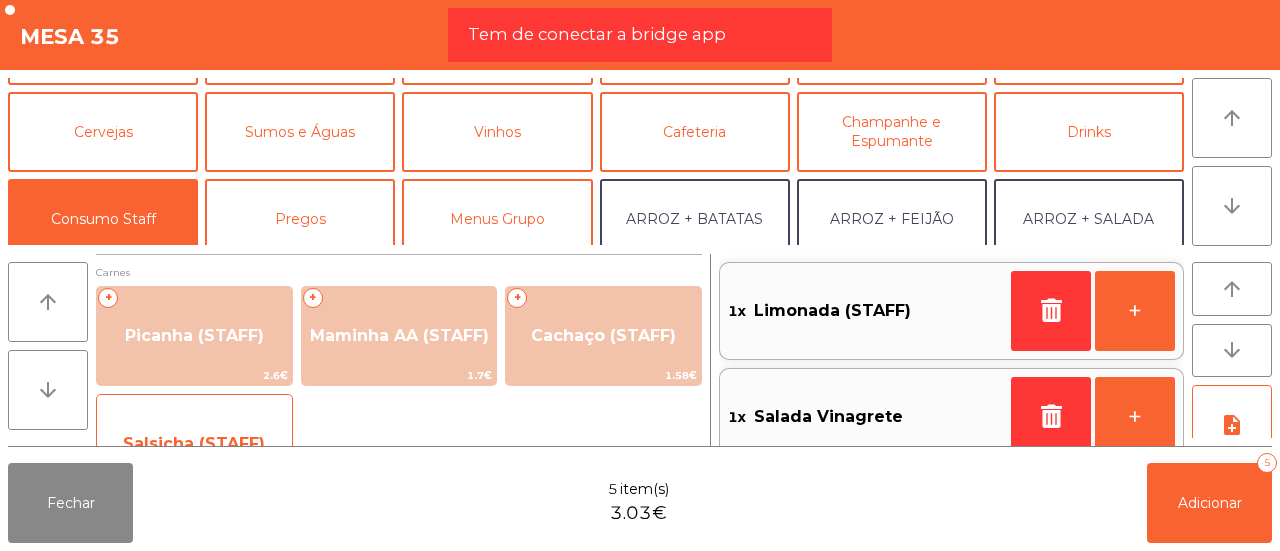 click on "Salsicha (STAFF)   0.51€" 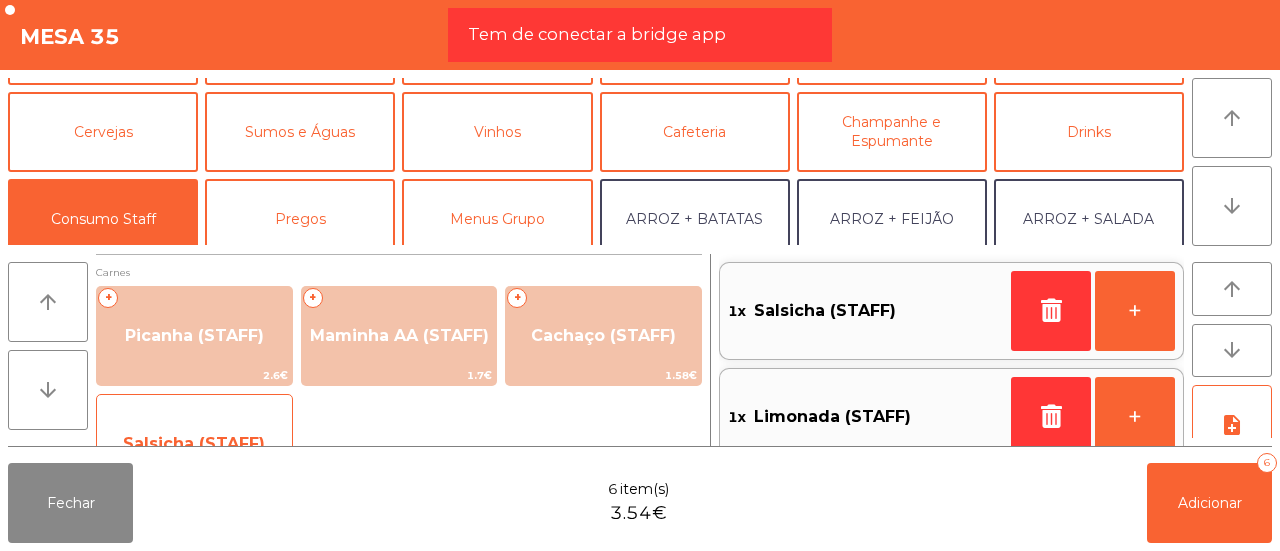 scroll, scrollTop: 8, scrollLeft: 0, axis: vertical 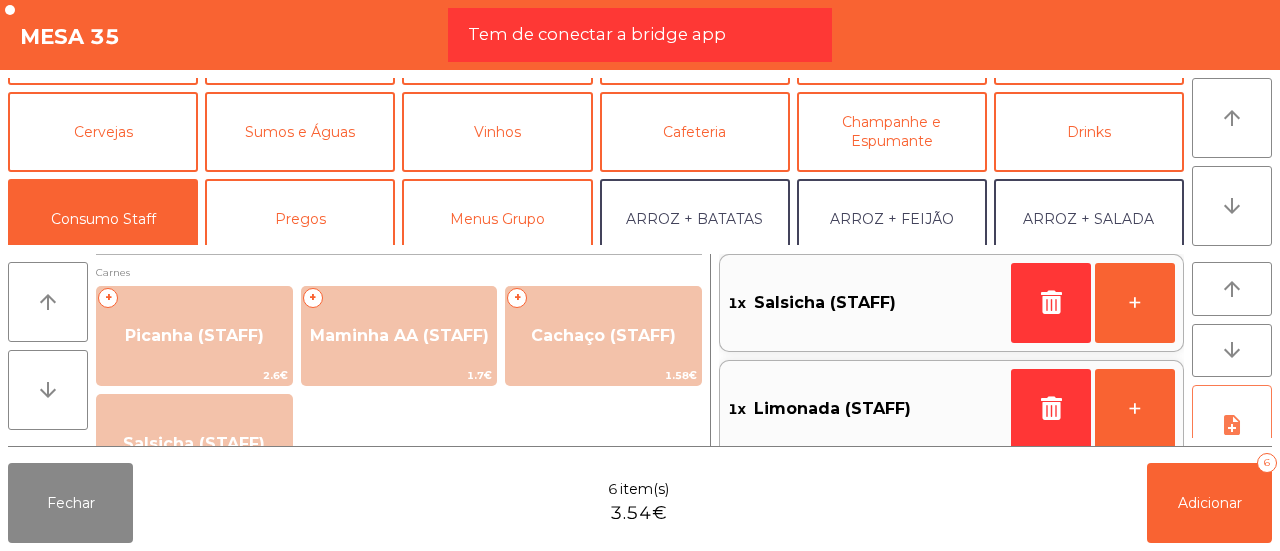 click on "note_add" 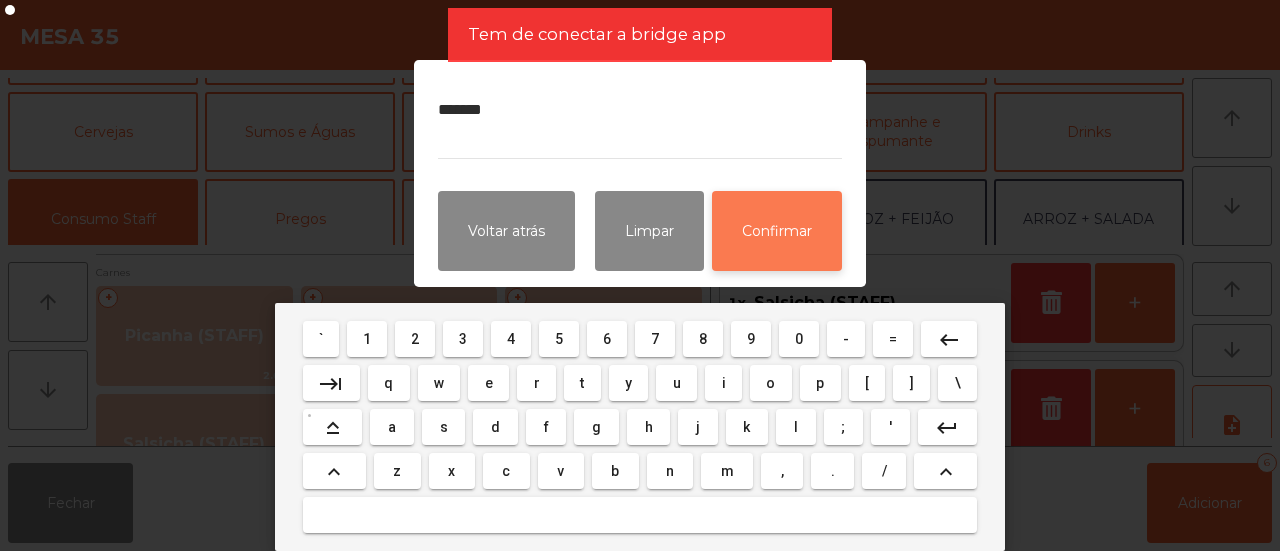 type on "*******" 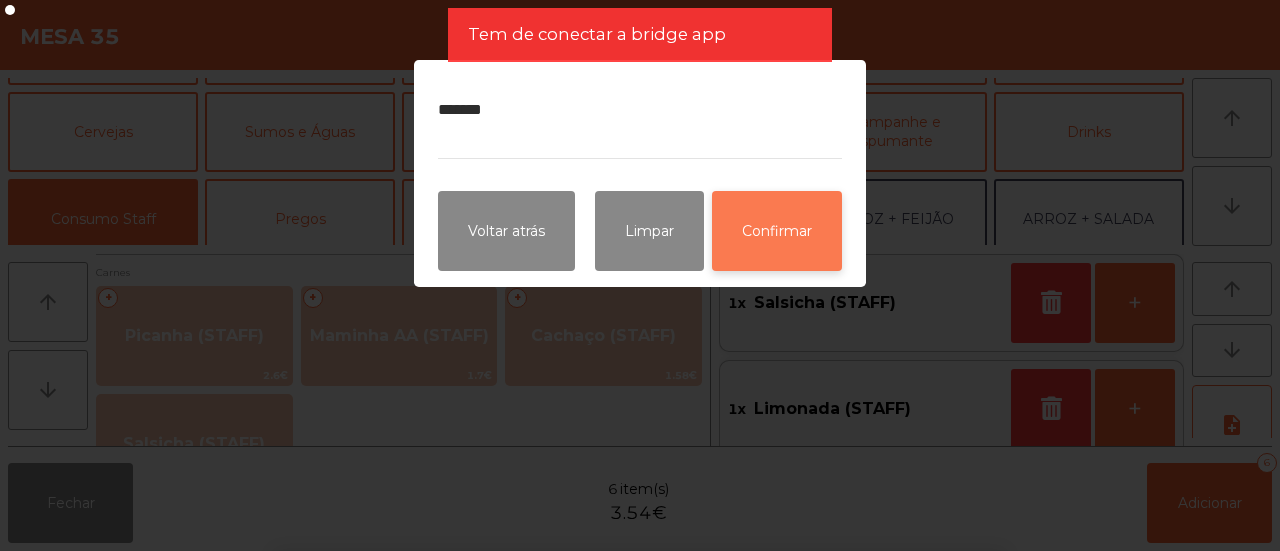 click on "Confirmar" 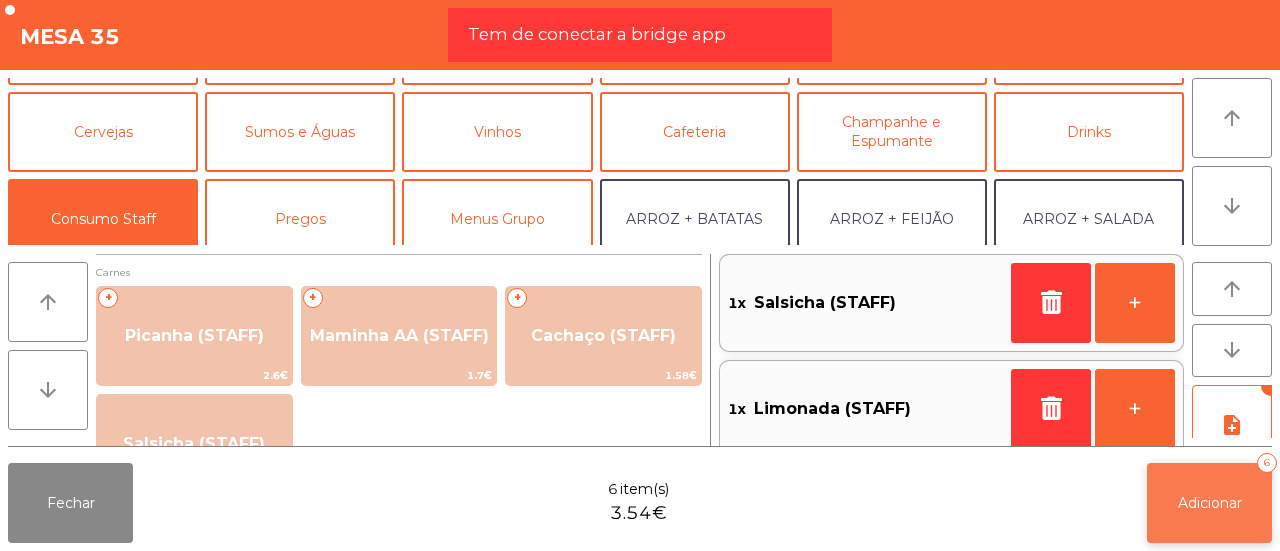 click on "Adicionar   6" 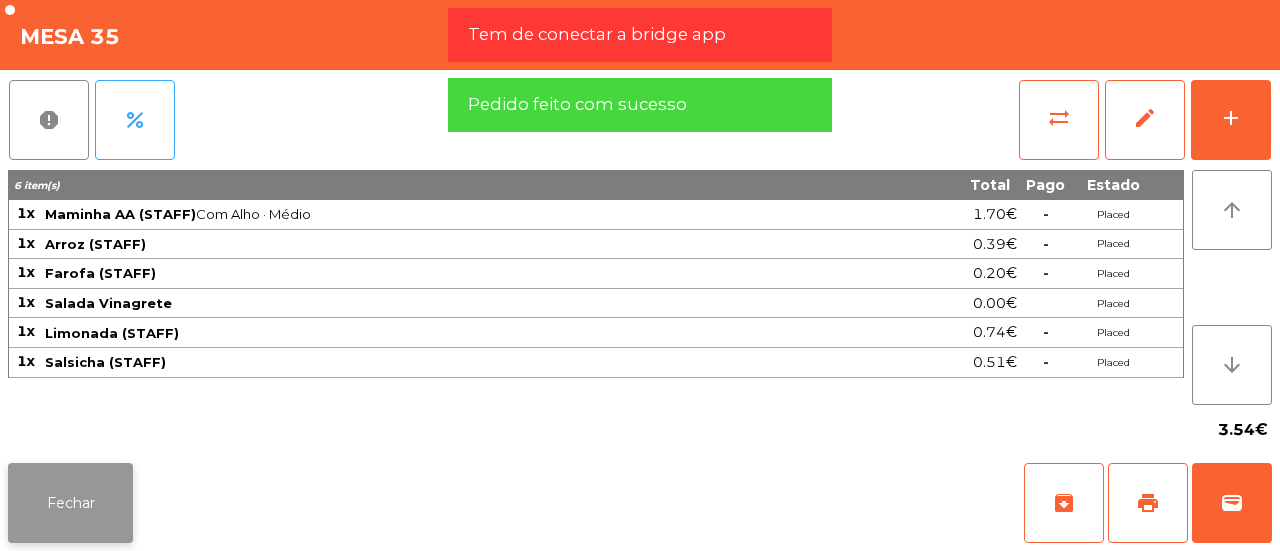 click on "Fechar" 